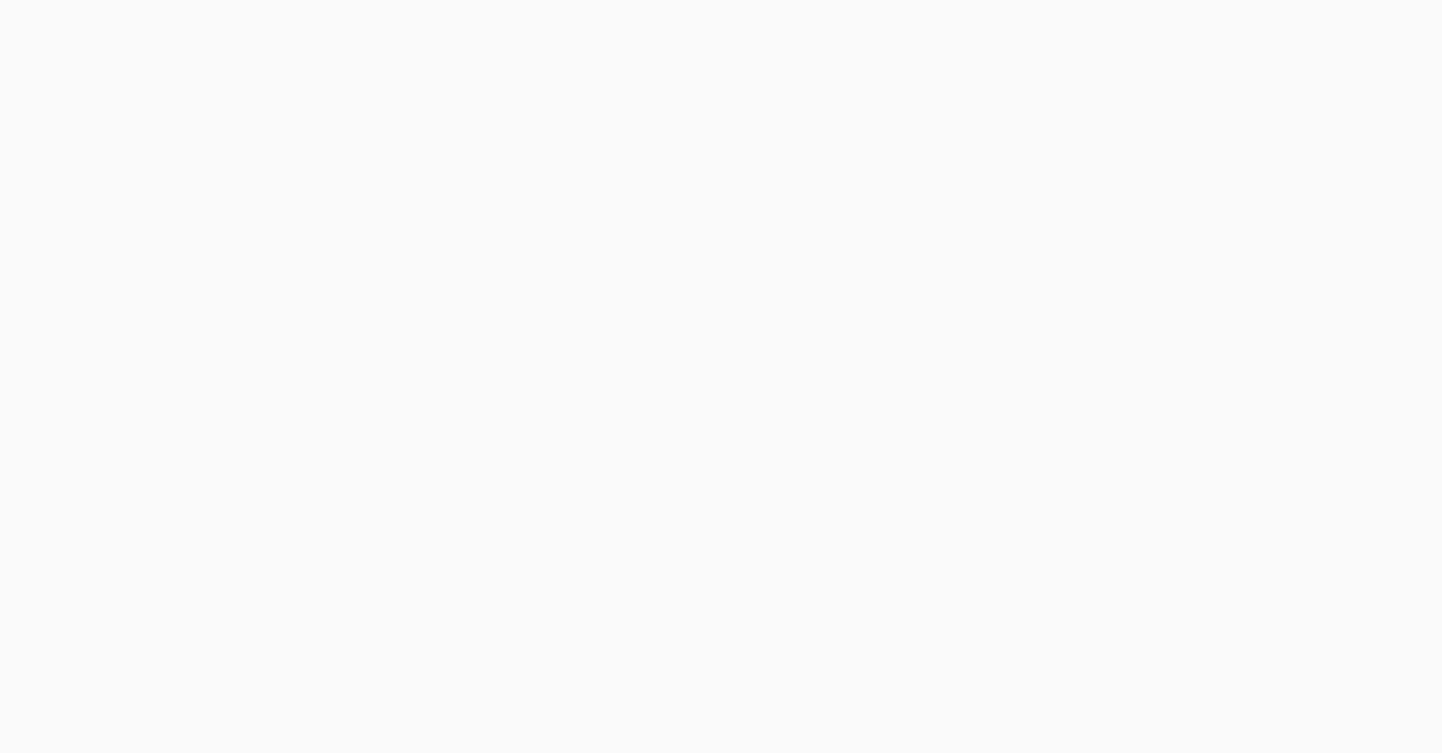 scroll, scrollTop: 0, scrollLeft: 0, axis: both 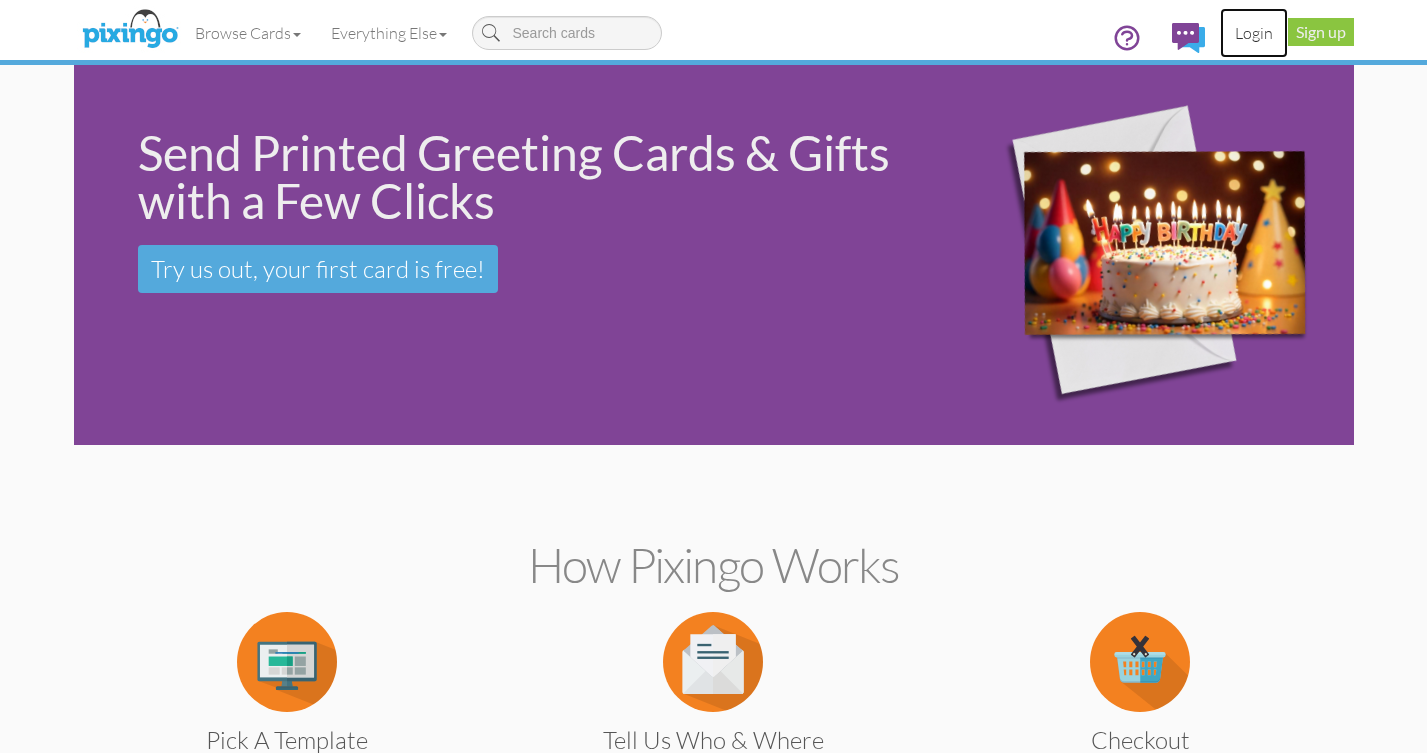 click on "Login" at bounding box center [1254, 33] 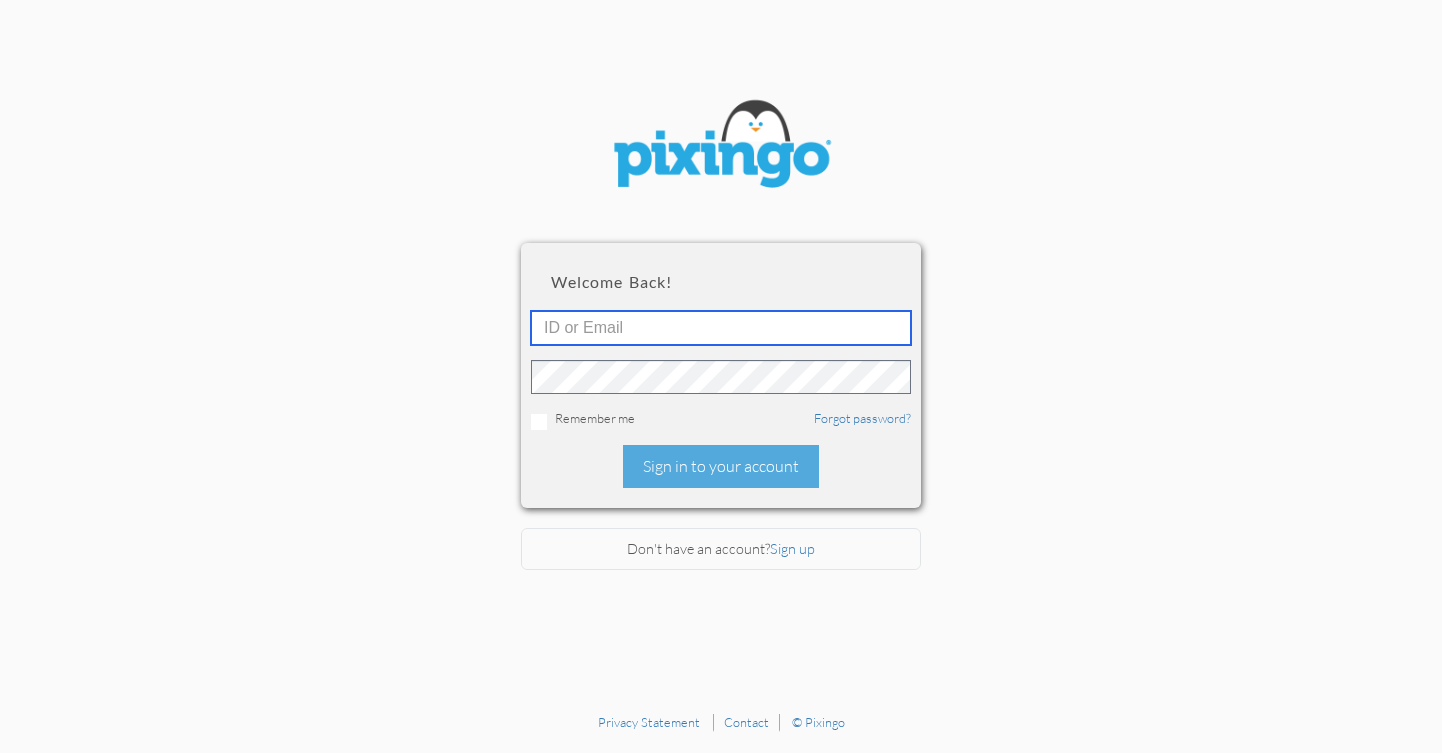 type on "[EMAIL_ADDRESS][DOMAIN_NAME]" 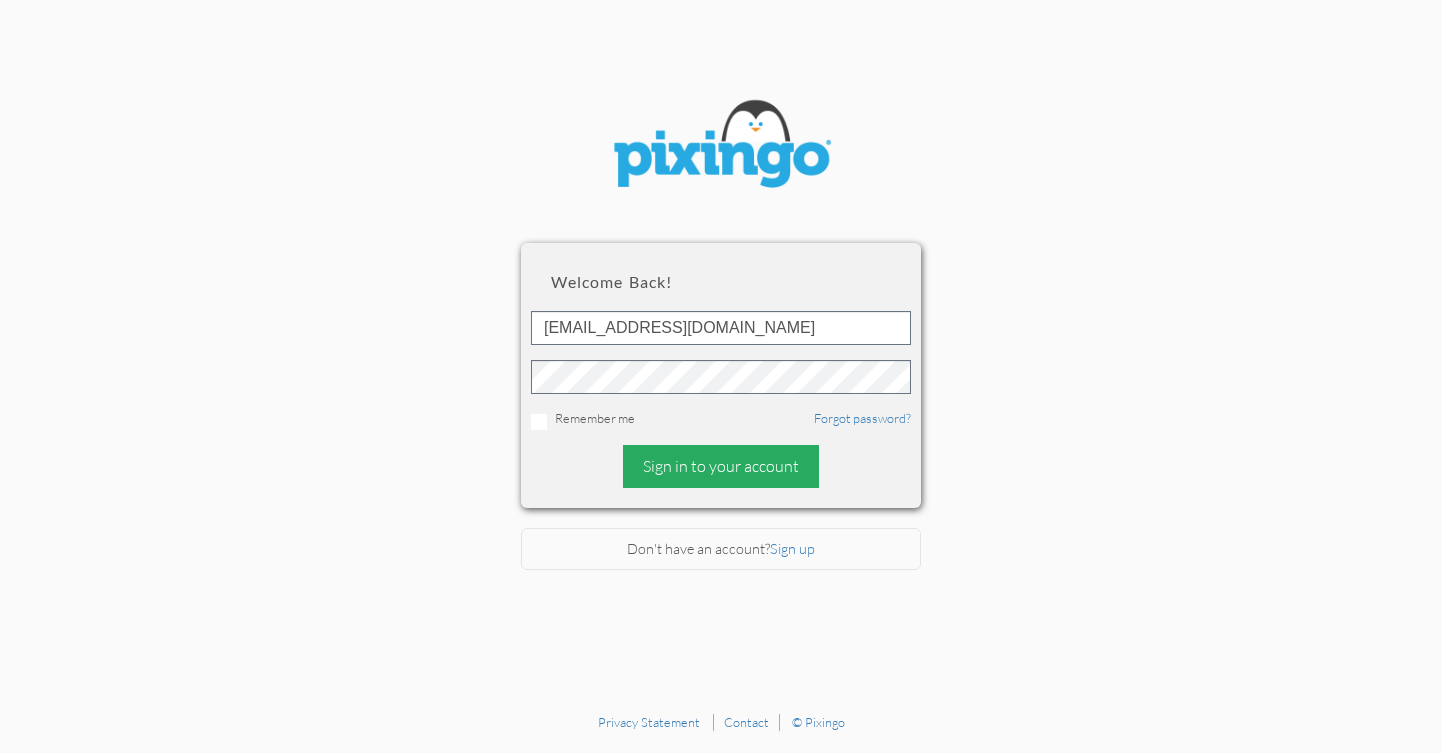 click on "Sign in to your account" at bounding box center [721, 466] 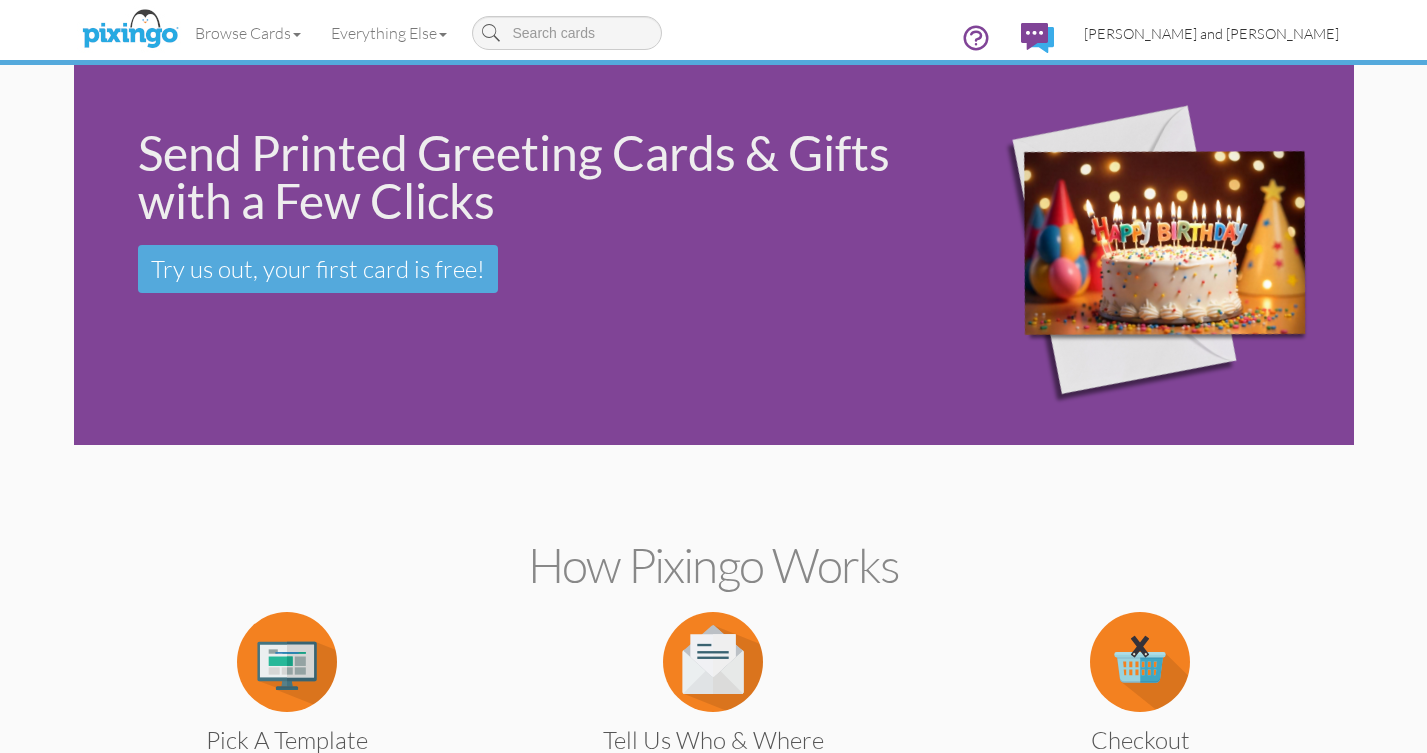 click on "[PERSON_NAME] and [PERSON_NAME]" at bounding box center [1211, 33] 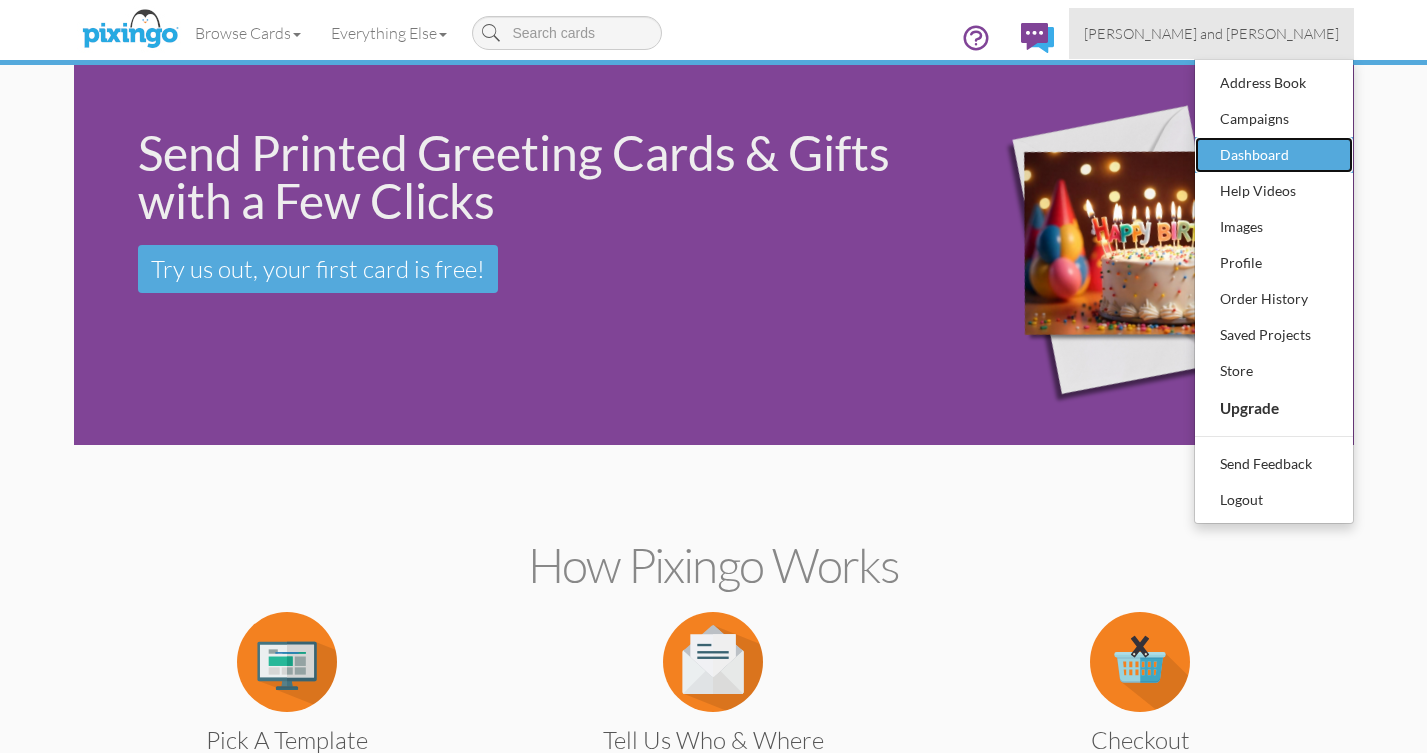 click on "Dashboard" at bounding box center [1274, 155] 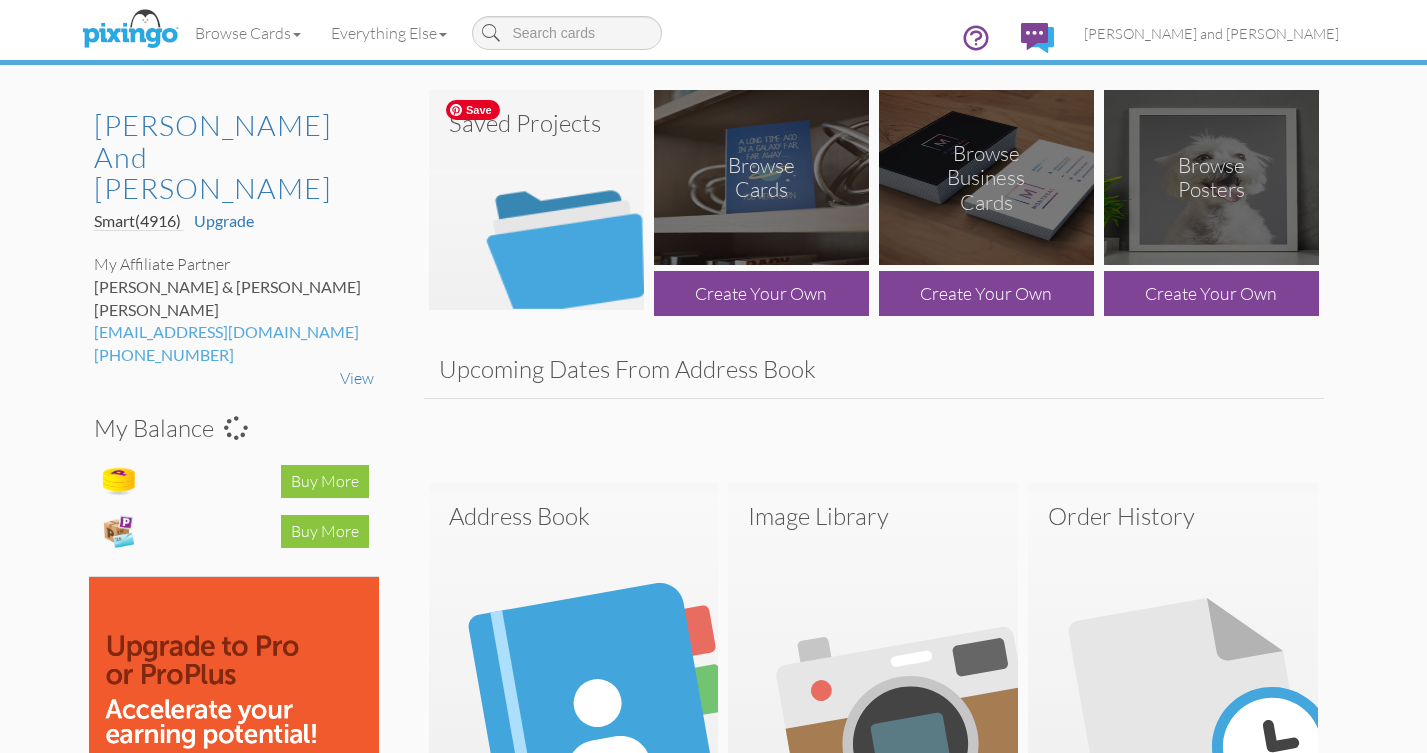 click at bounding box center (536, 200) 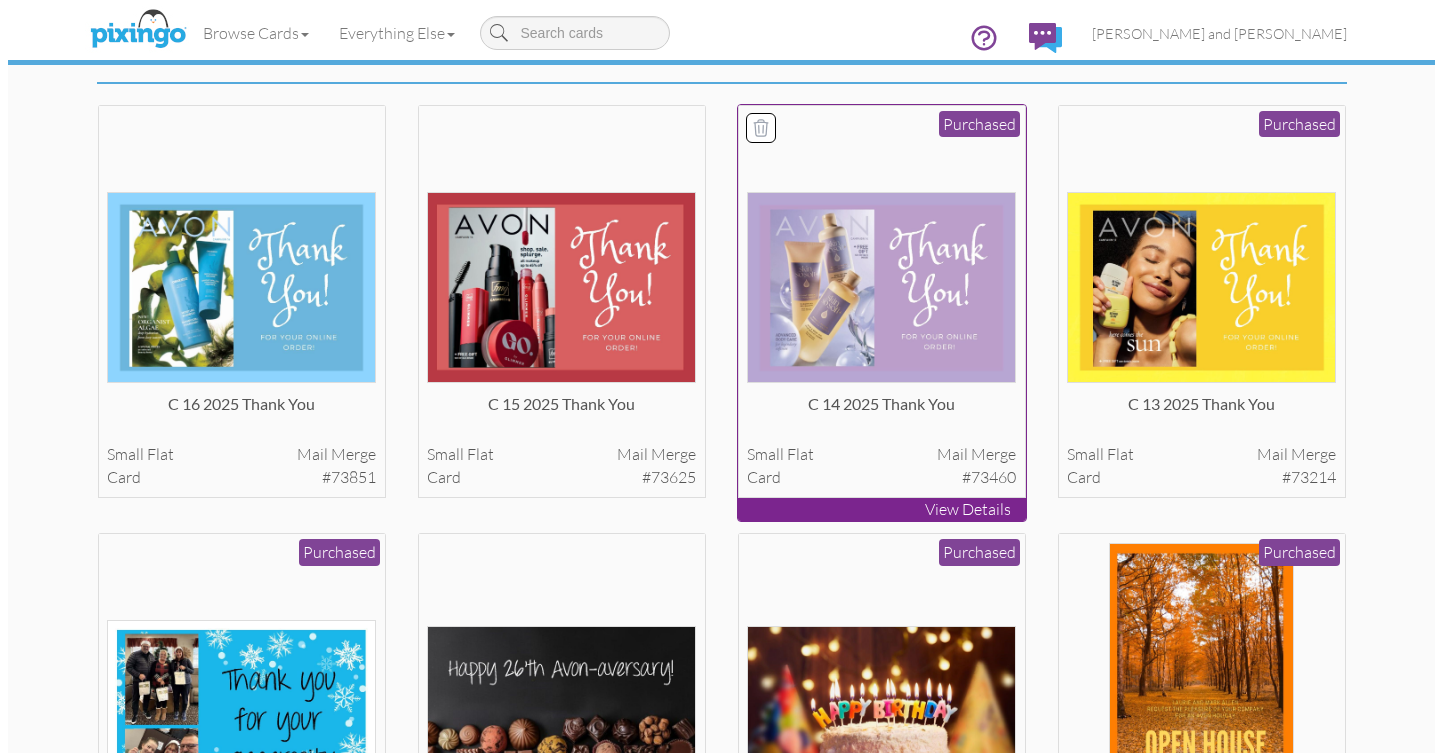 scroll, scrollTop: 206, scrollLeft: 0, axis: vertical 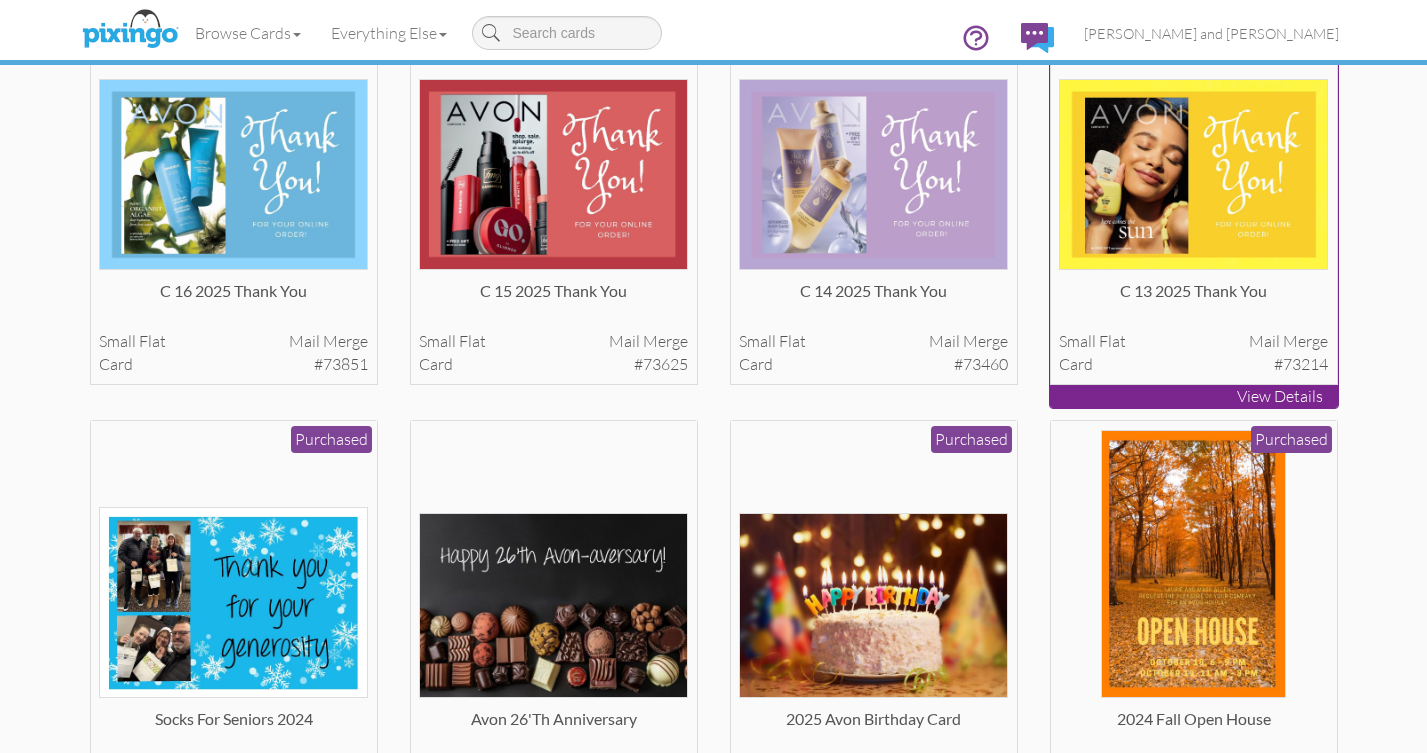 click on "C 13 2025 Thank You
small
flat
Mail merge
card #73214
Purchased" at bounding box center [1194, 189] 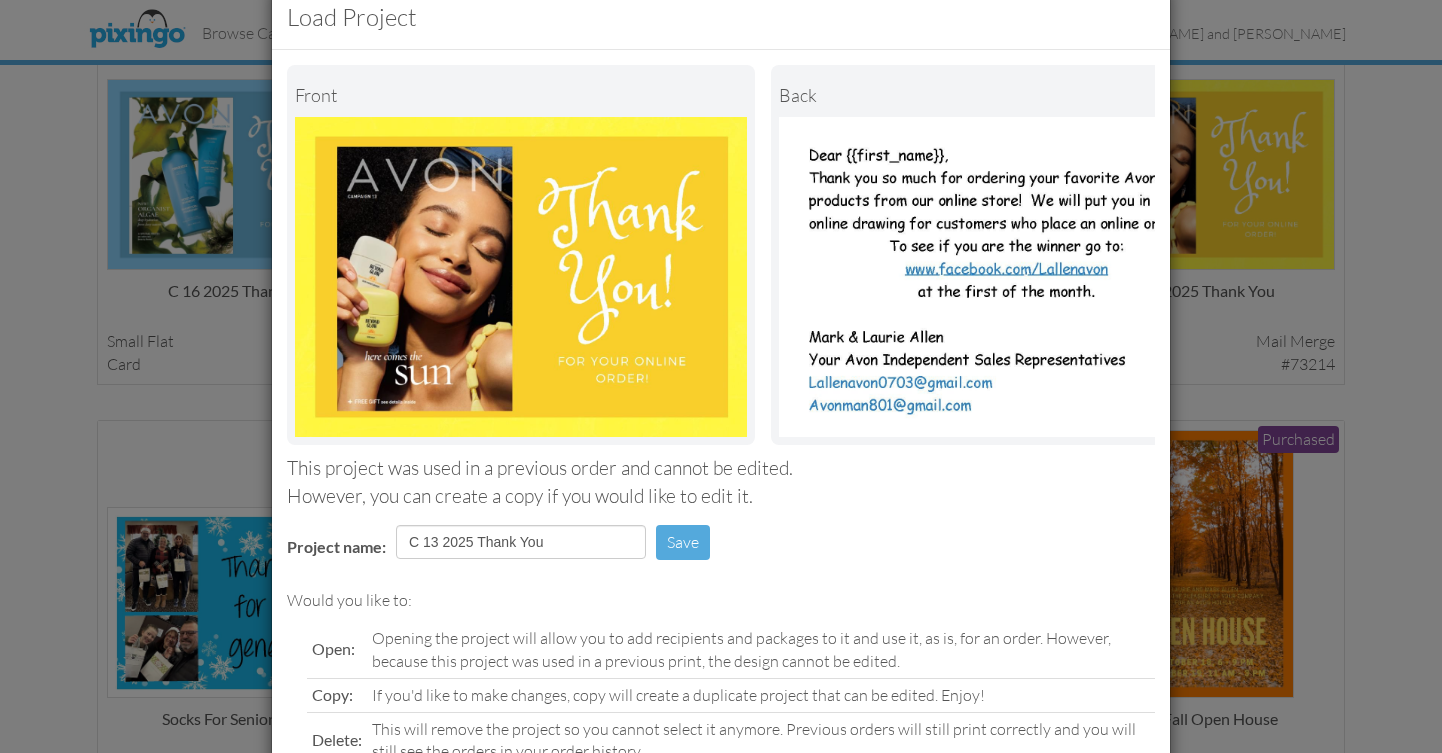 scroll, scrollTop: 198, scrollLeft: 0, axis: vertical 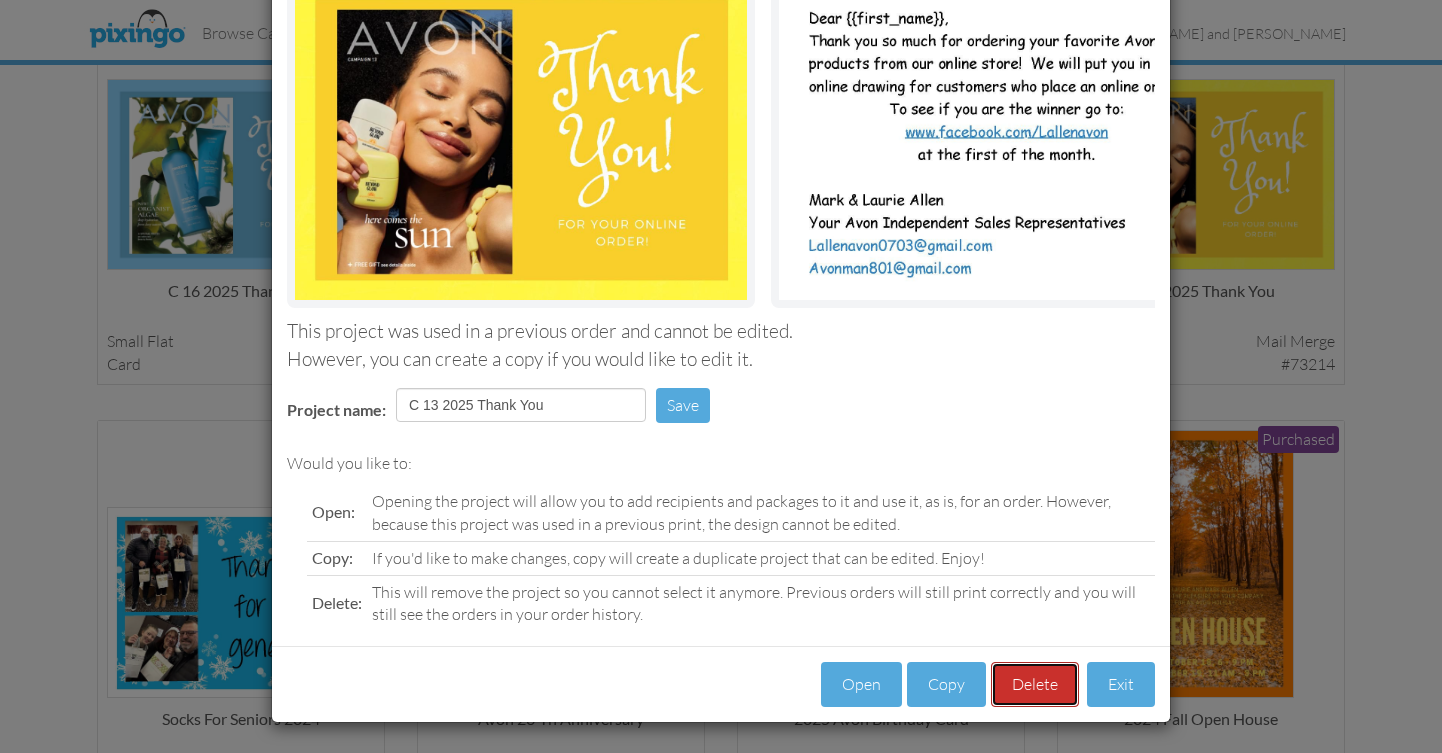 click on "Delete" at bounding box center (1035, 684) 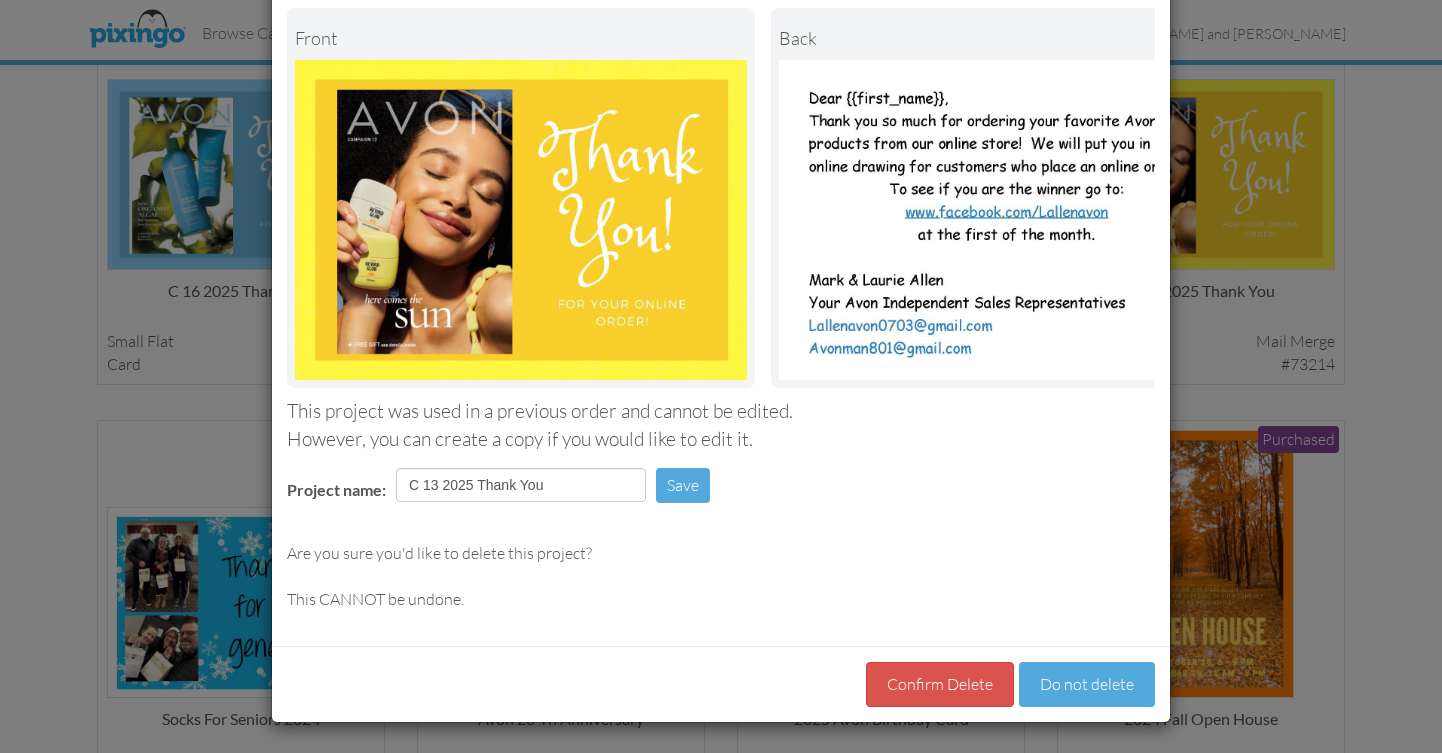 scroll, scrollTop: 117, scrollLeft: 0, axis: vertical 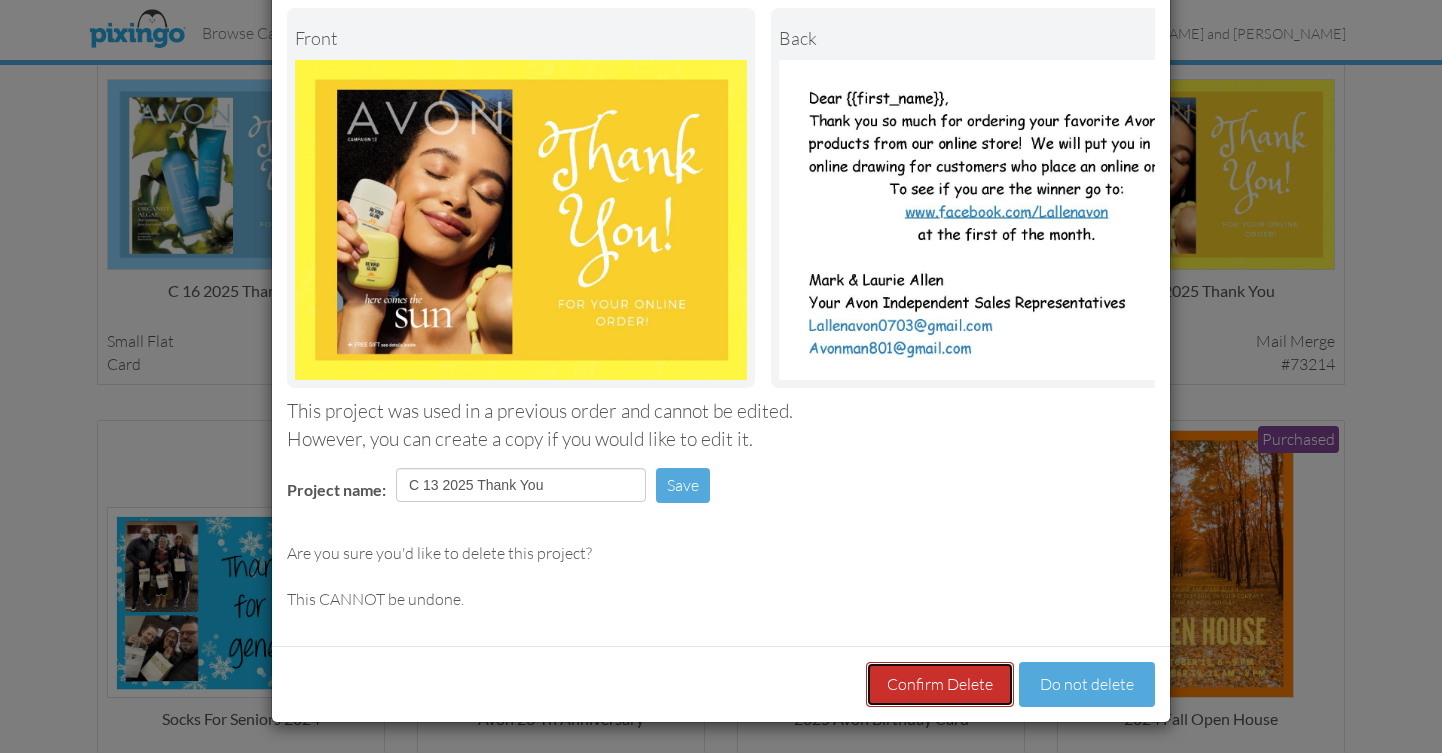 click on "Confirm Delete" at bounding box center [940, 684] 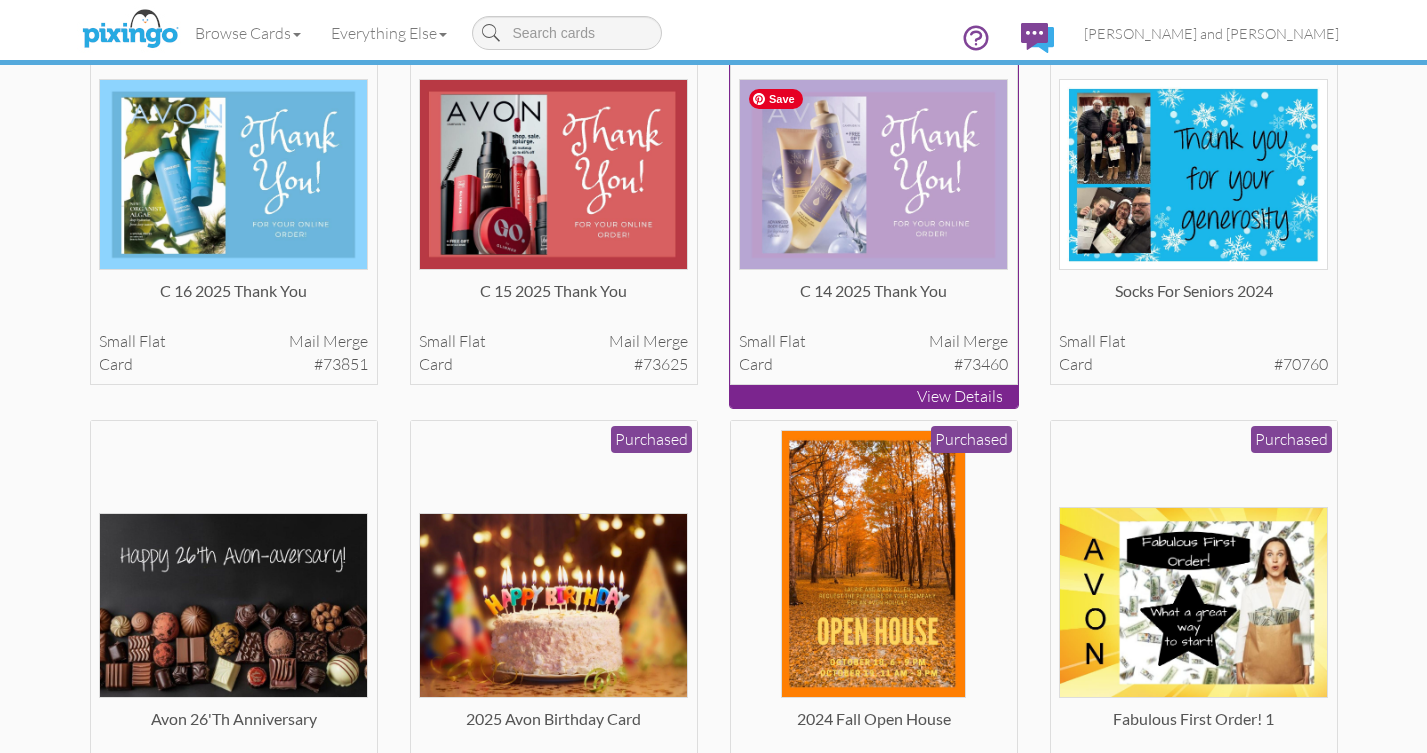 click at bounding box center (873, 174) 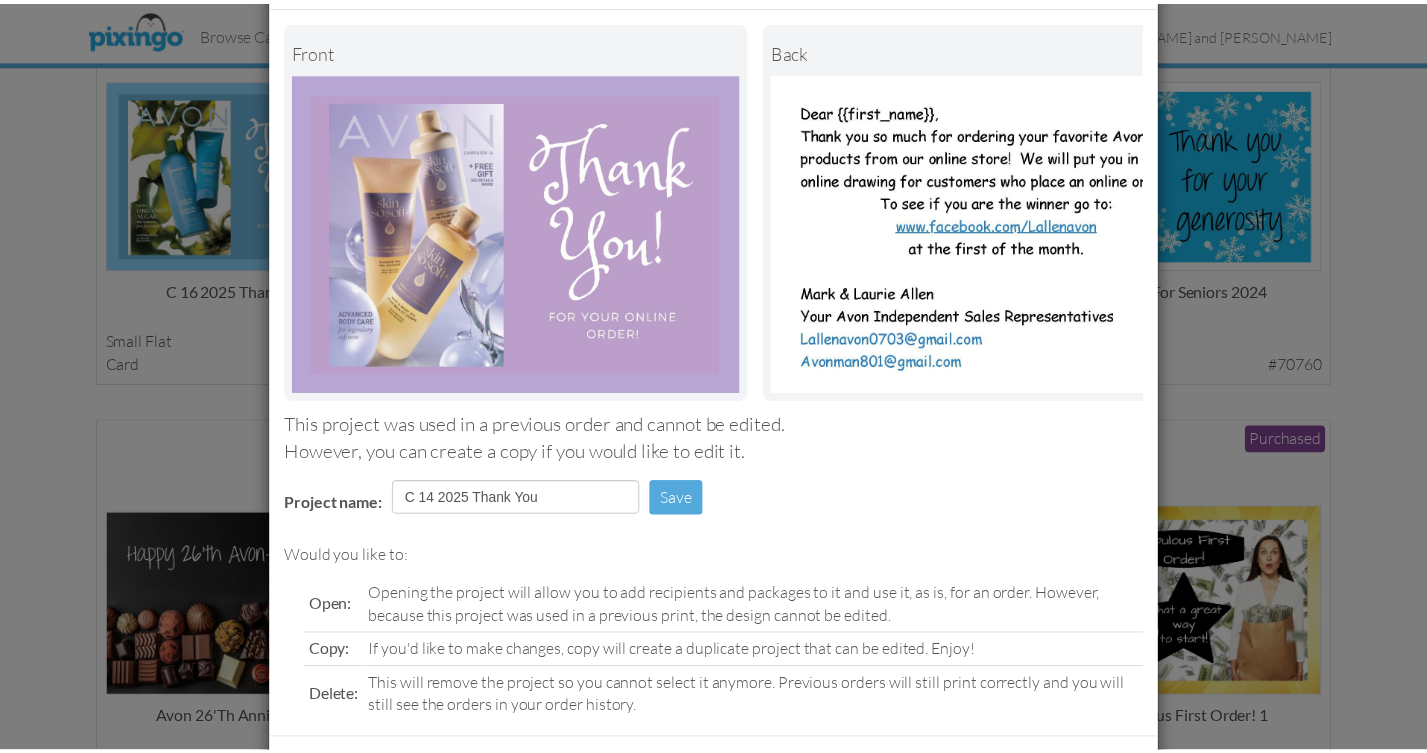 scroll, scrollTop: 198, scrollLeft: 0, axis: vertical 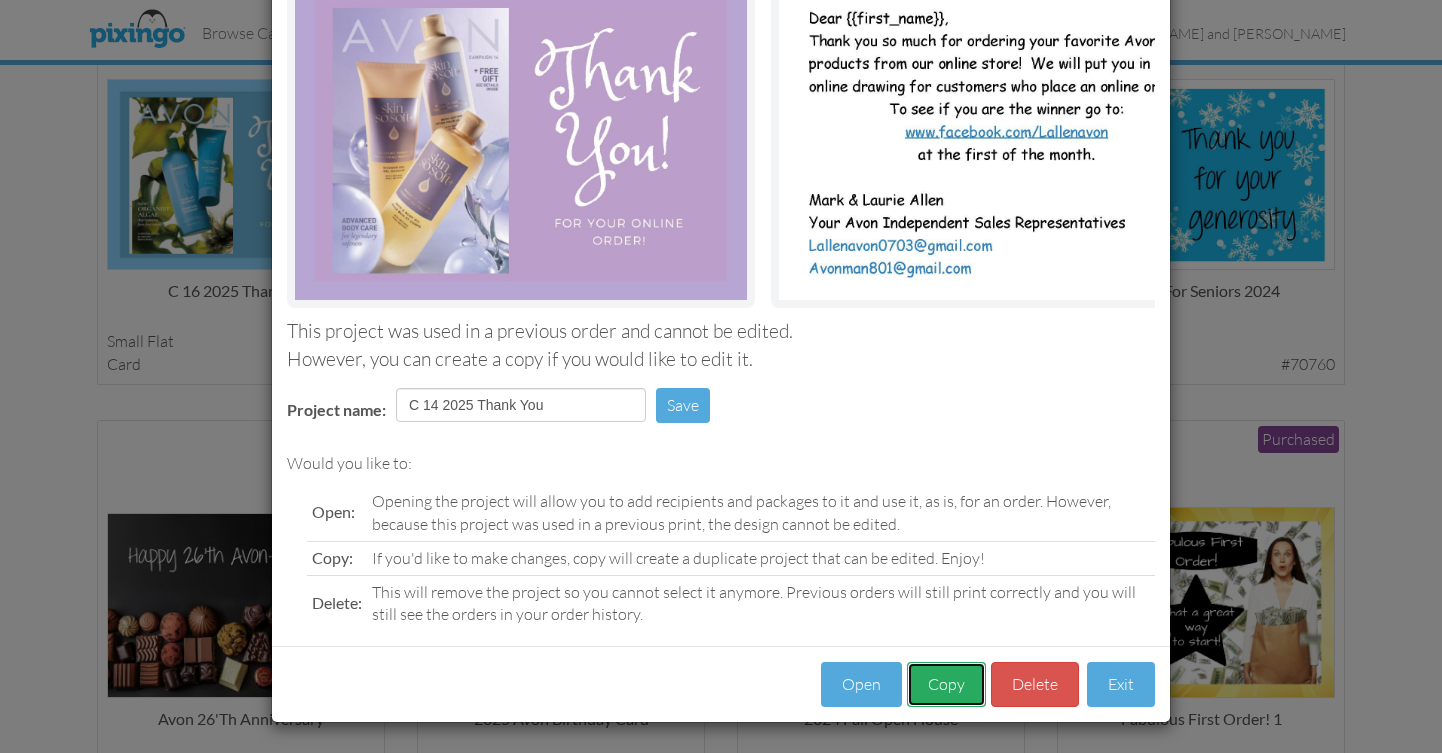 click on "Copy" at bounding box center [946, 684] 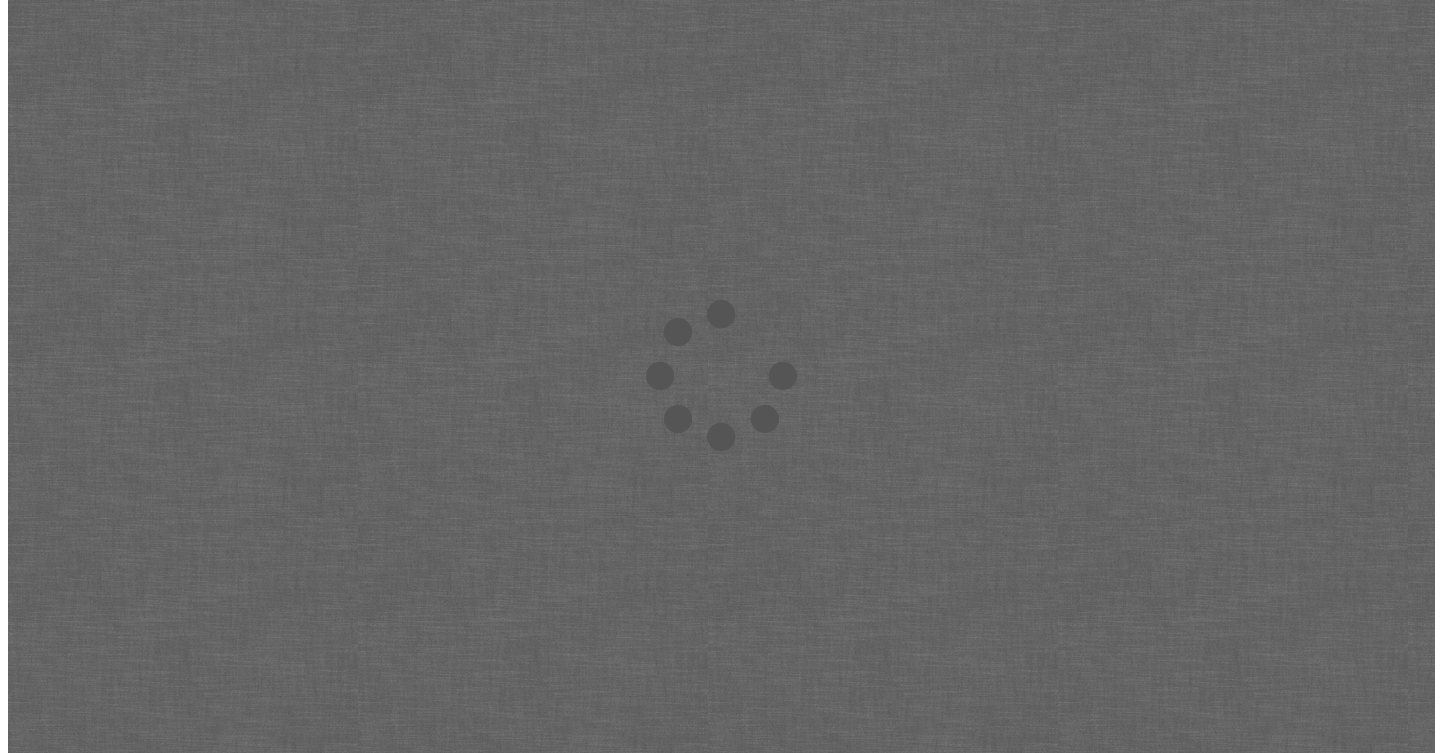 scroll, scrollTop: 0, scrollLeft: 0, axis: both 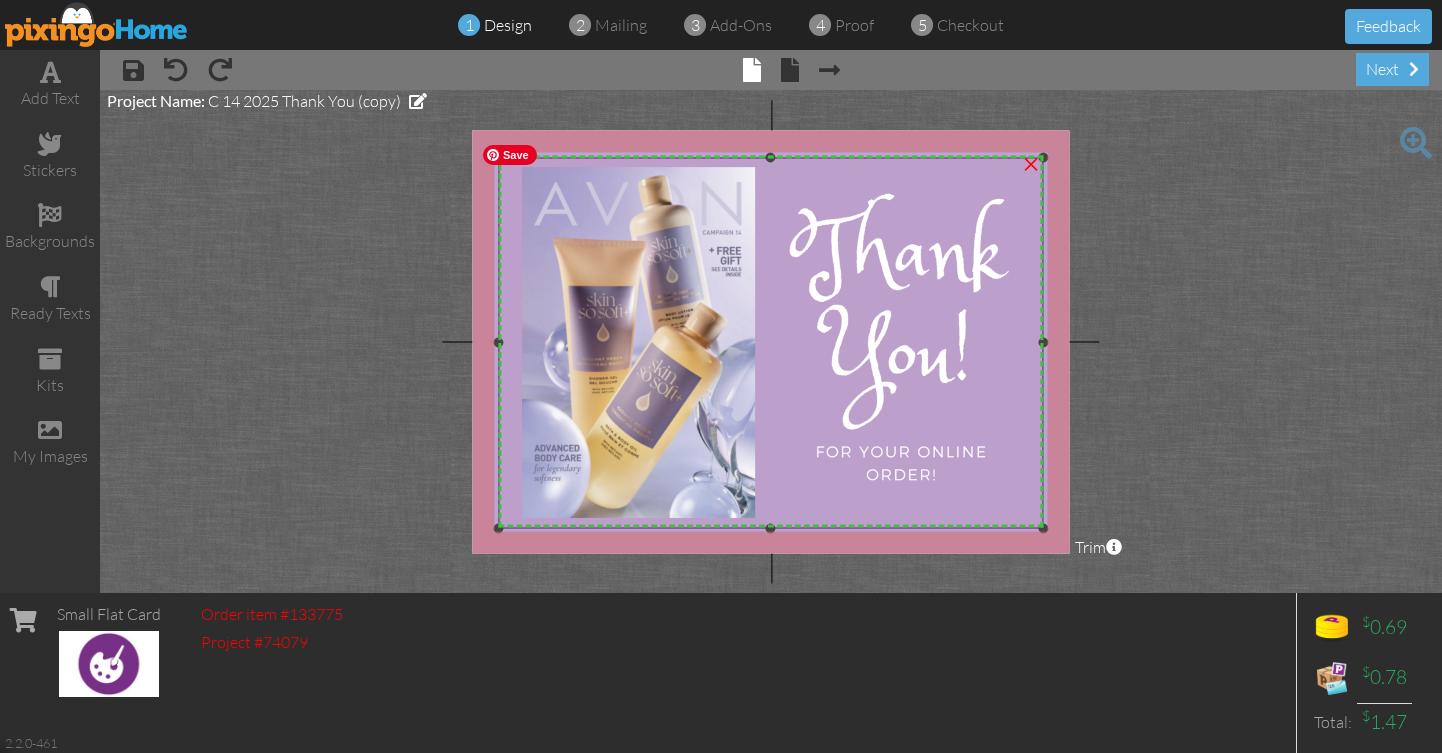 click at bounding box center [762, 342] 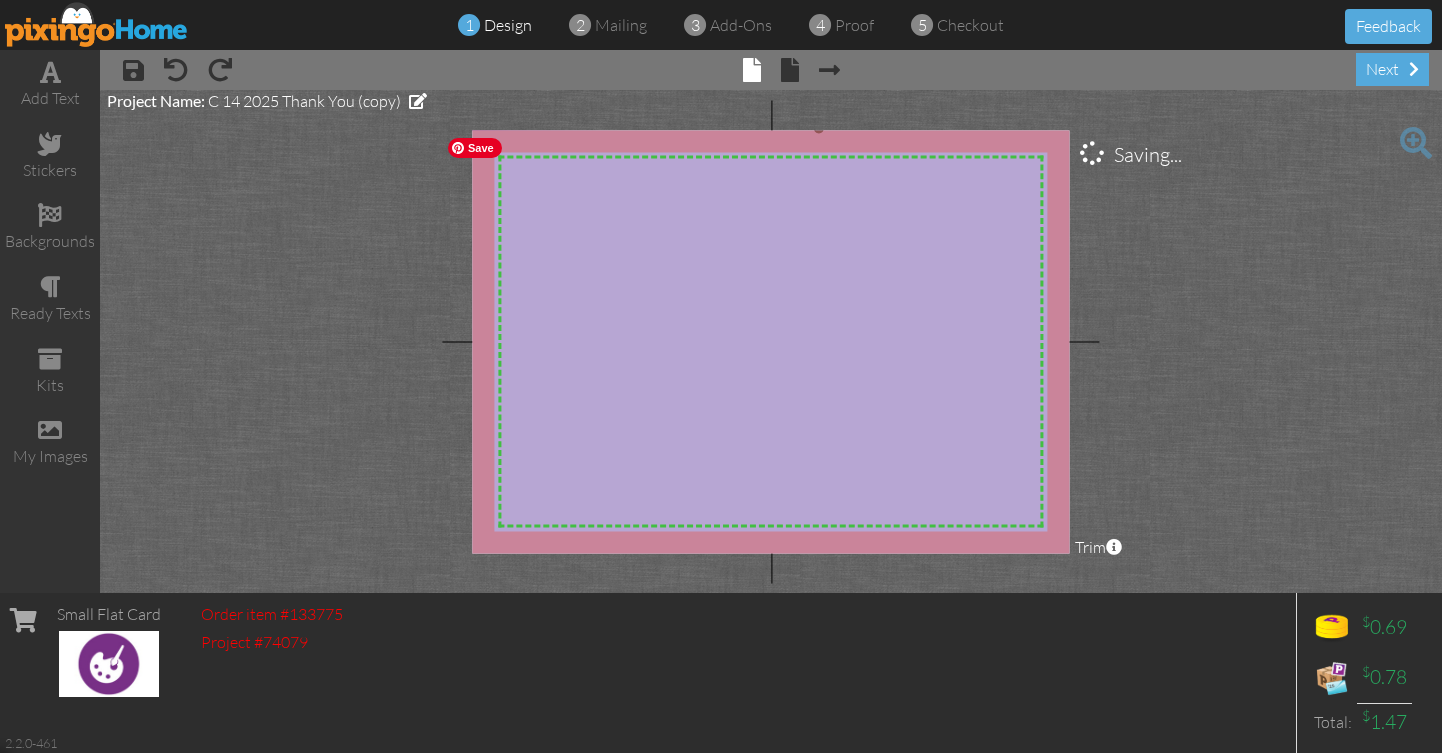 click at bounding box center [819, 375] 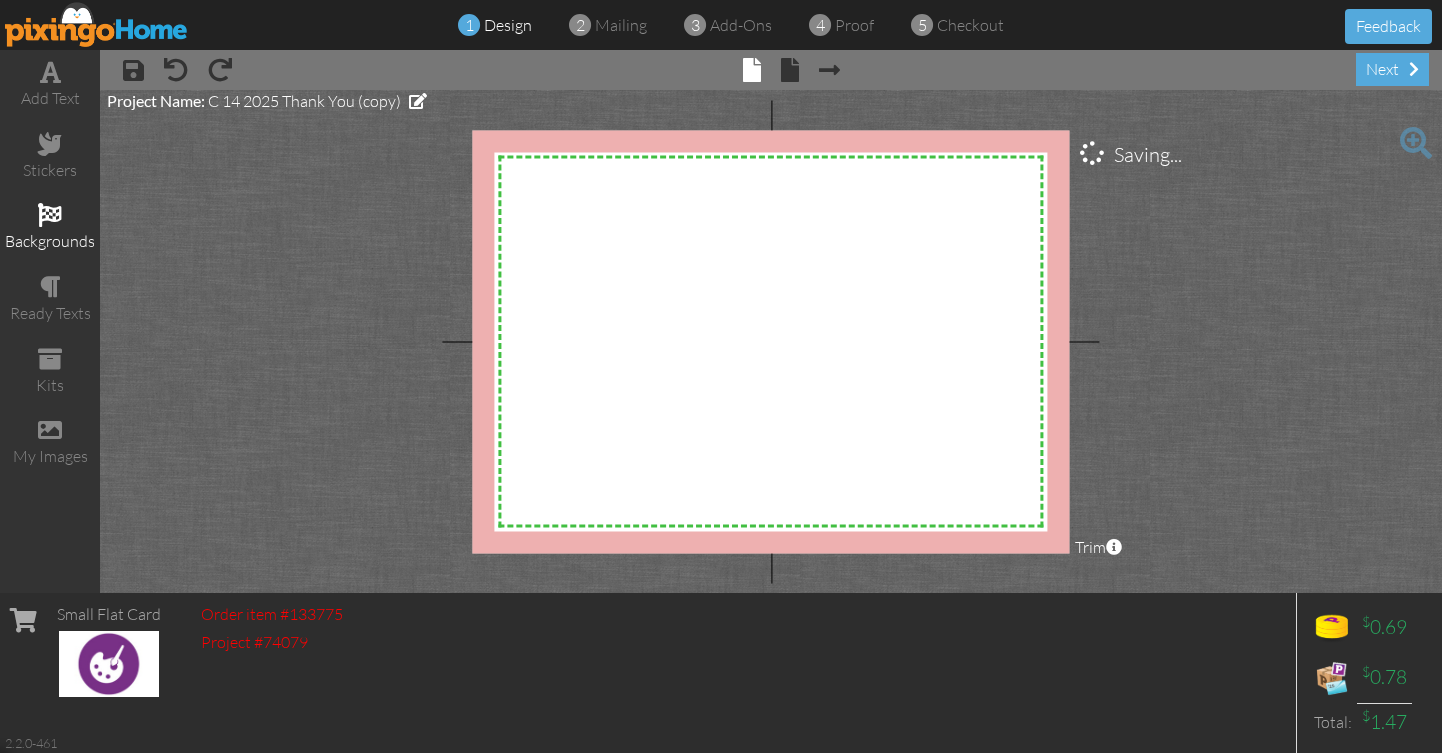 click at bounding box center [50, 215] 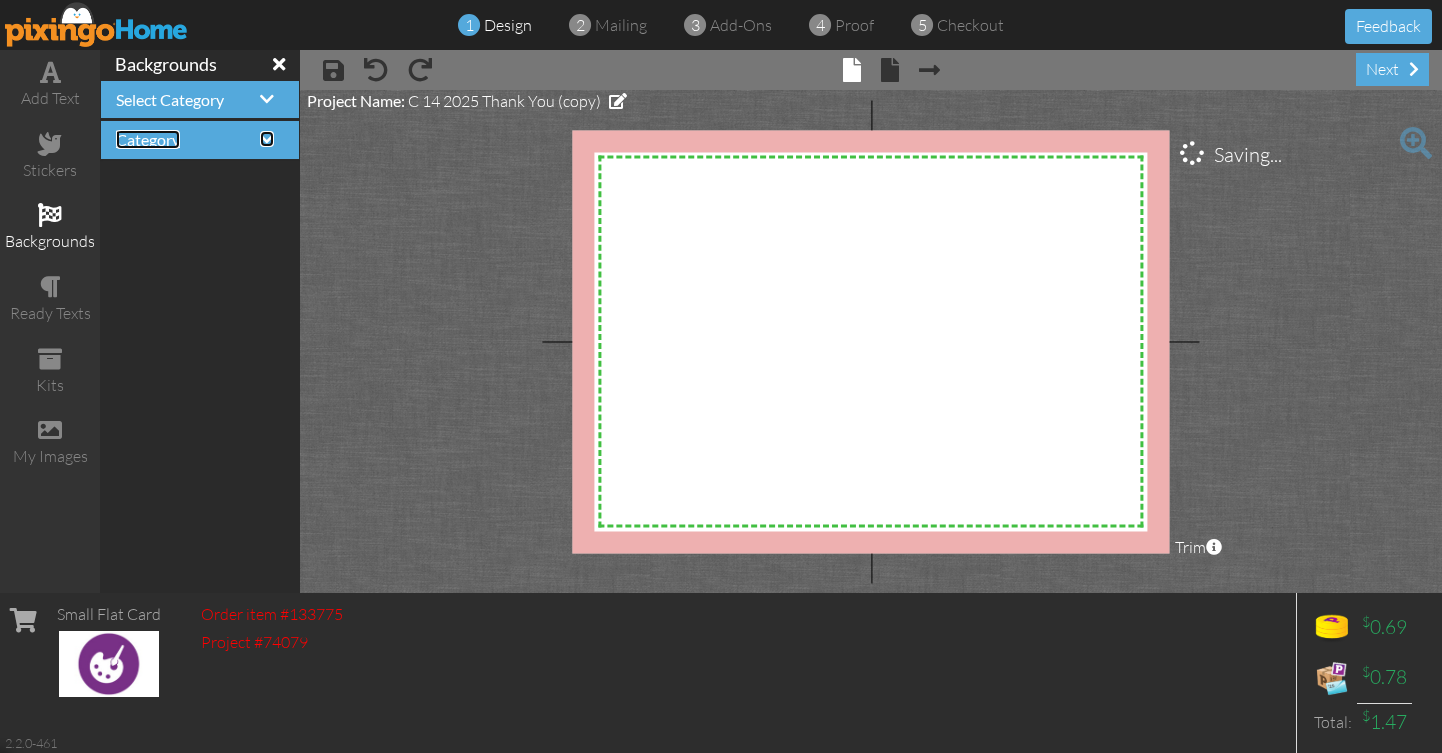 click at bounding box center (267, 139) 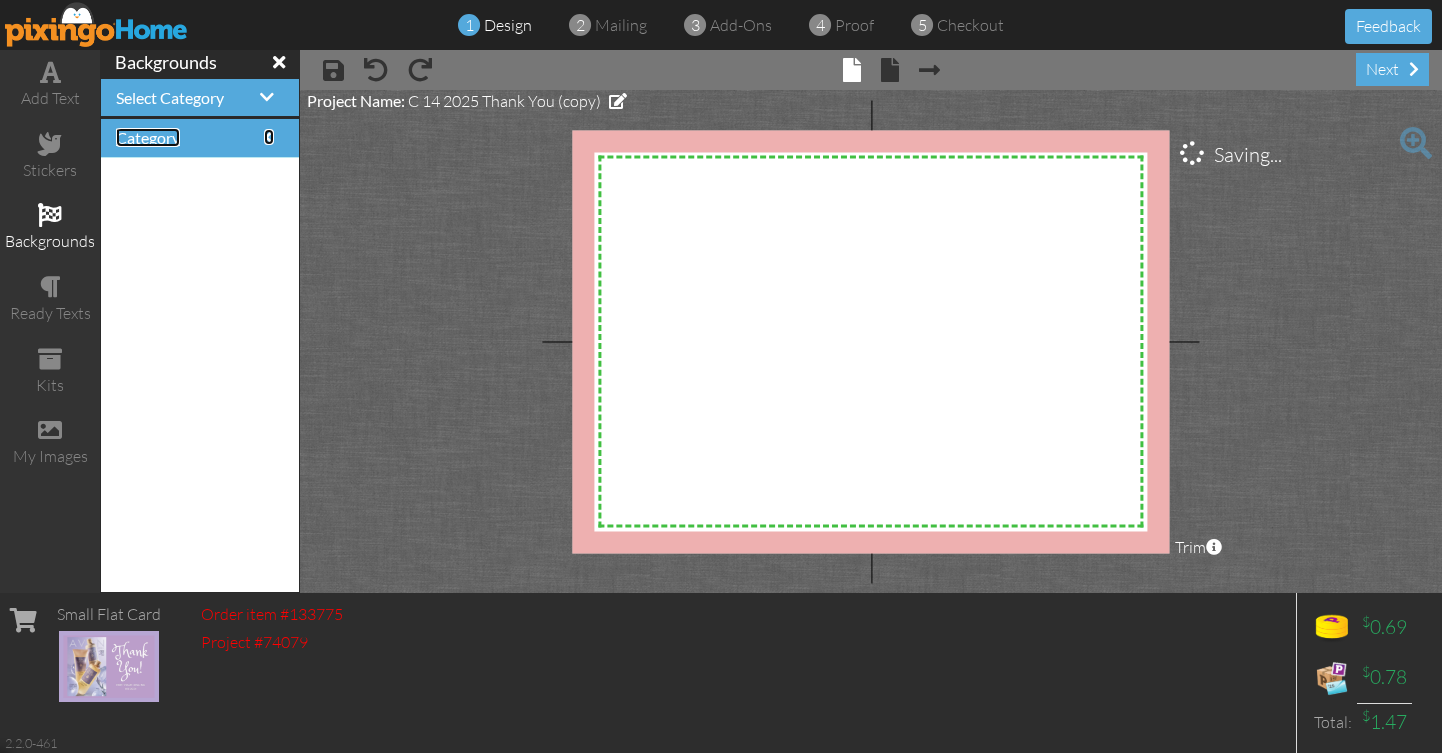 scroll, scrollTop: 0, scrollLeft: 0, axis: both 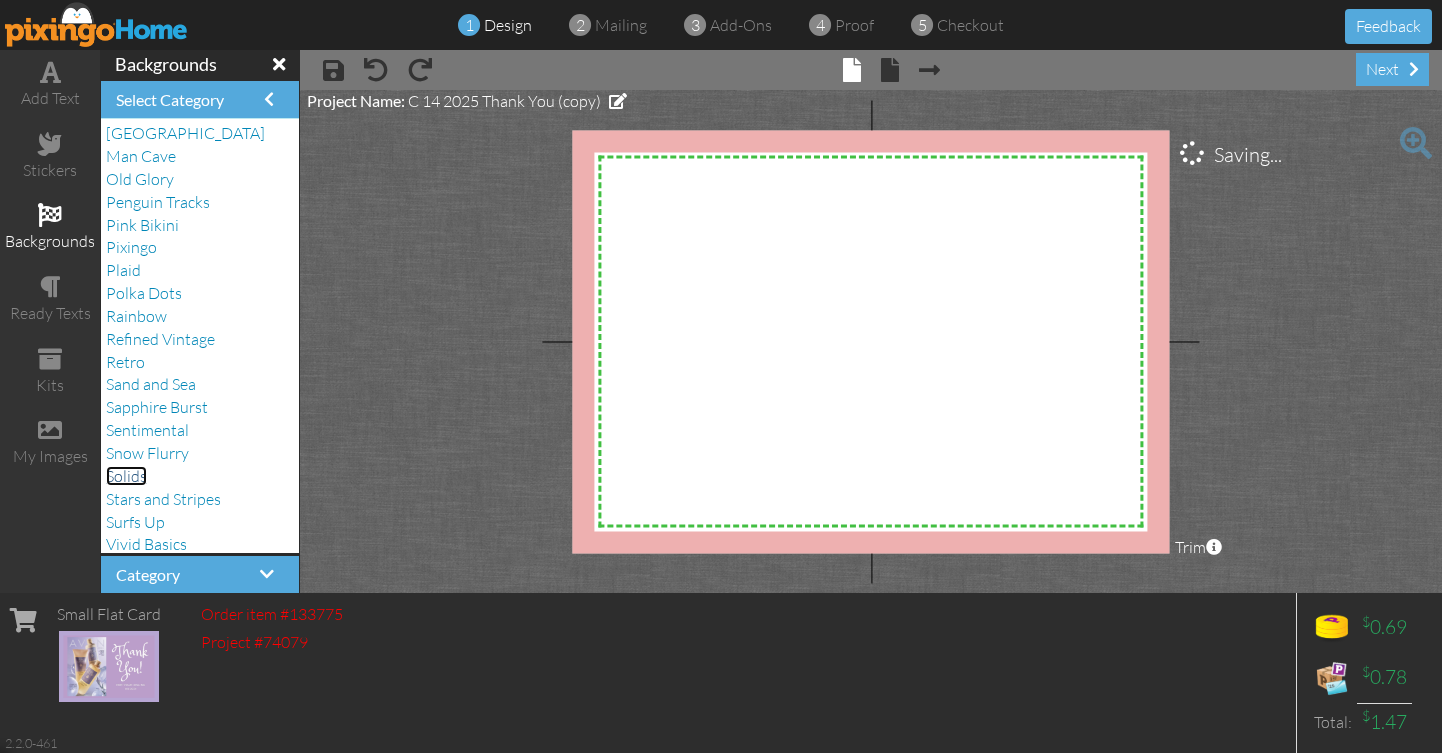 click on "Solids" at bounding box center (126, 476) 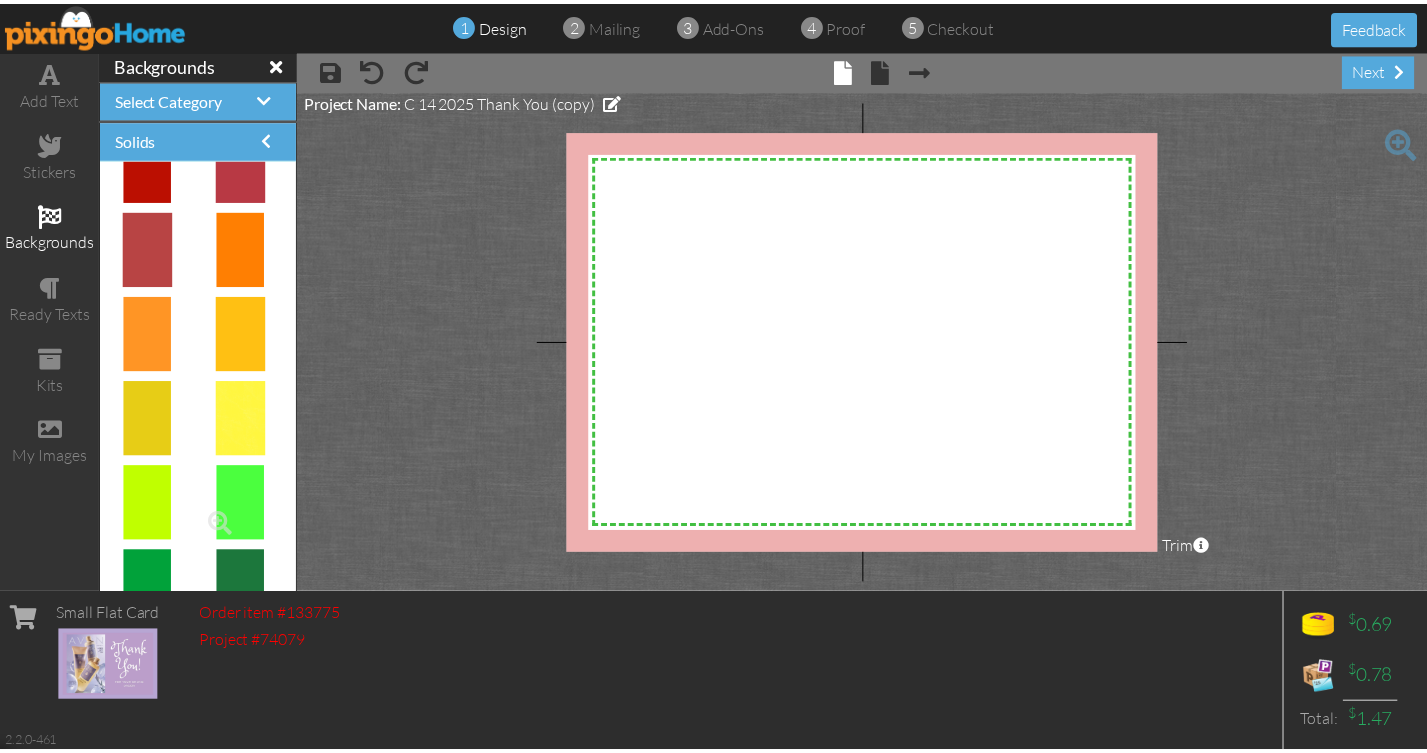 scroll, scrollTop: 468, scrollLeft: 0, axis: vertical 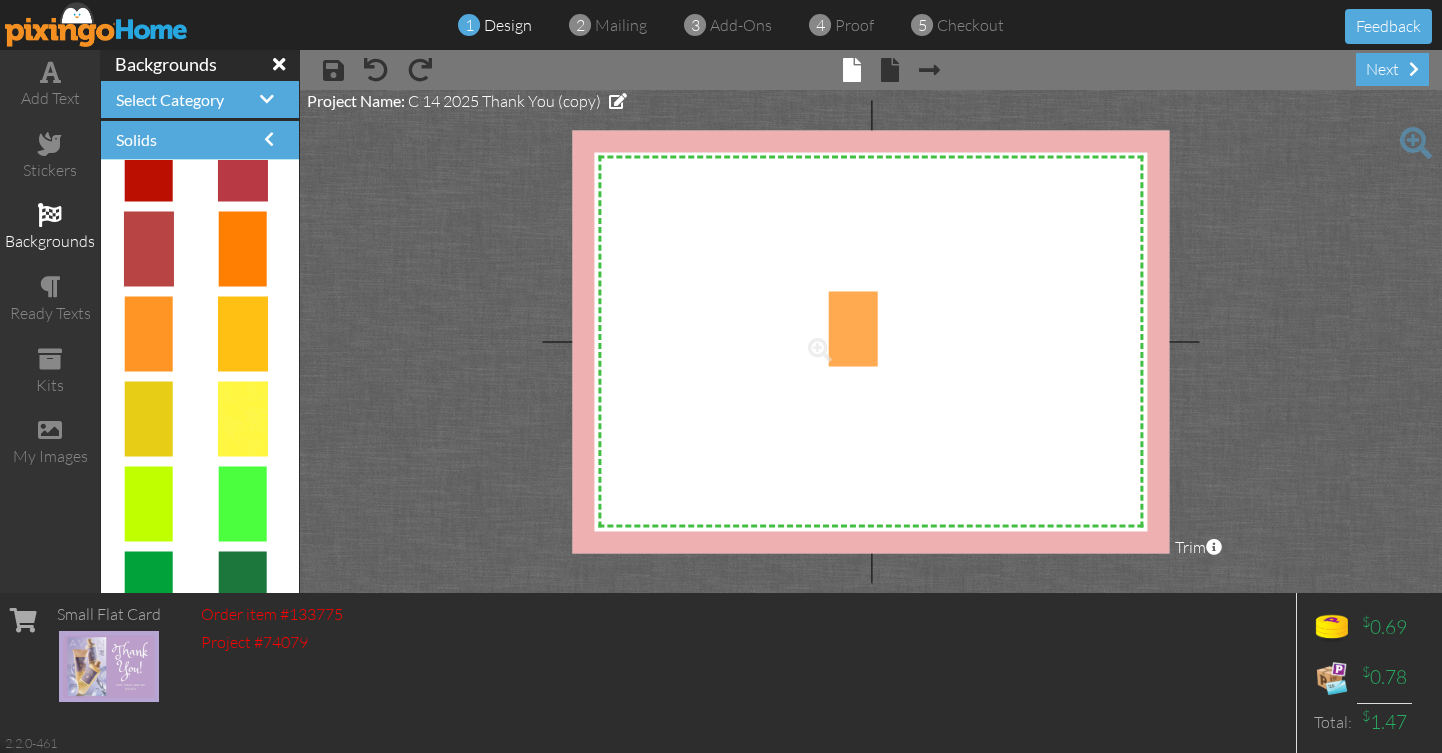 drag, startPoint x: 149, startPoint y: 336, endPoint x: 841, endPoint y: 331, distance: 692.01807 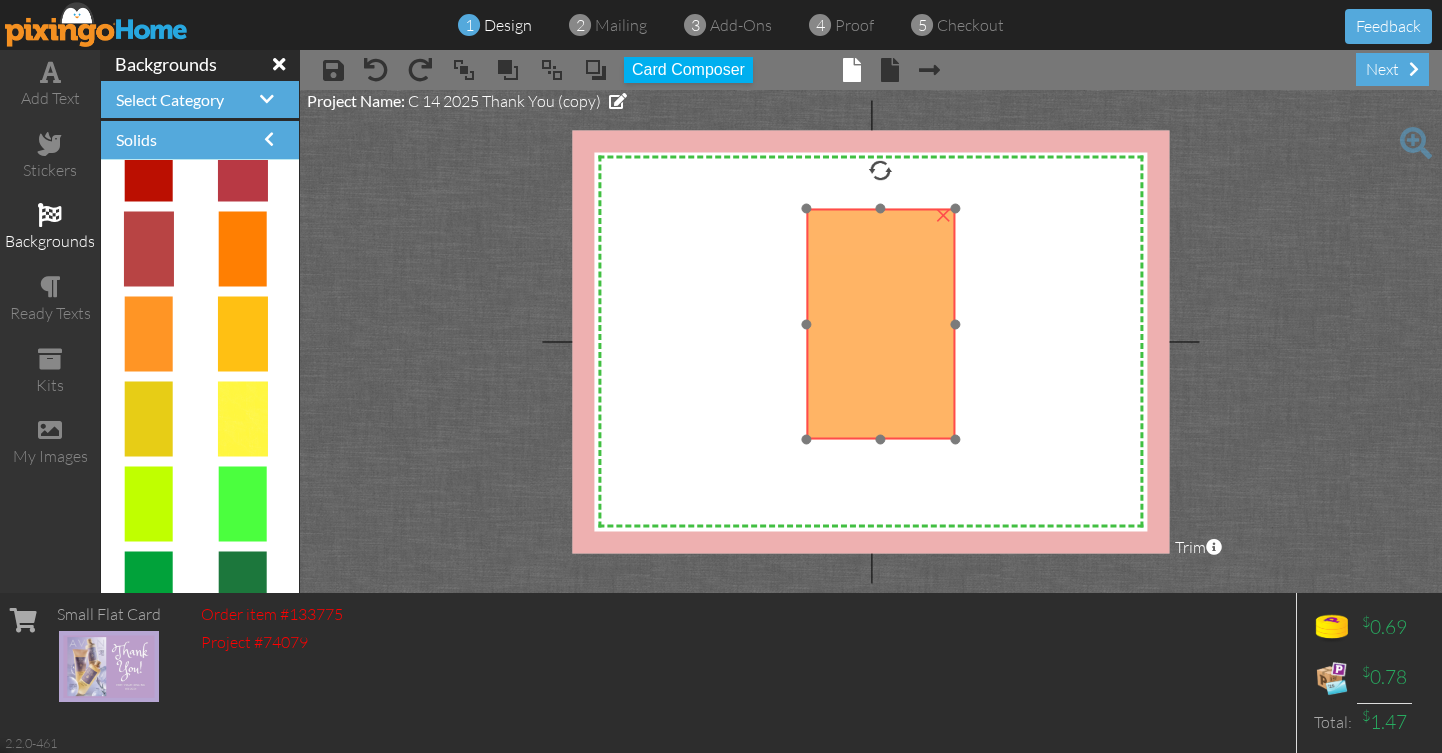 drag, startPoint x: 872, startPoint y: 415, endPoint x: 876, endPoint y: 330, distance: 85.09406 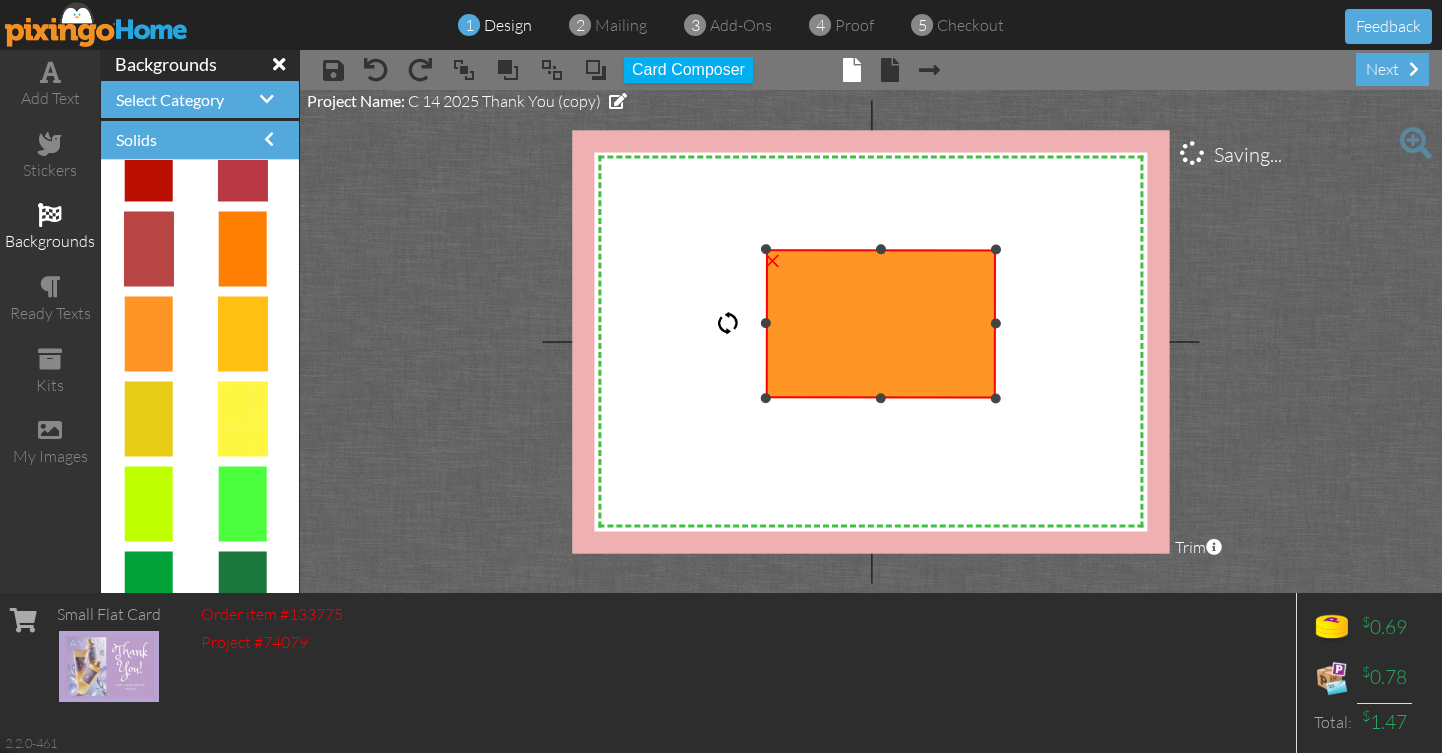 drag, startPoint x: 883, startPoint y: 169, endPoint x: 769, endPoint y: 324, distance: 192.40842 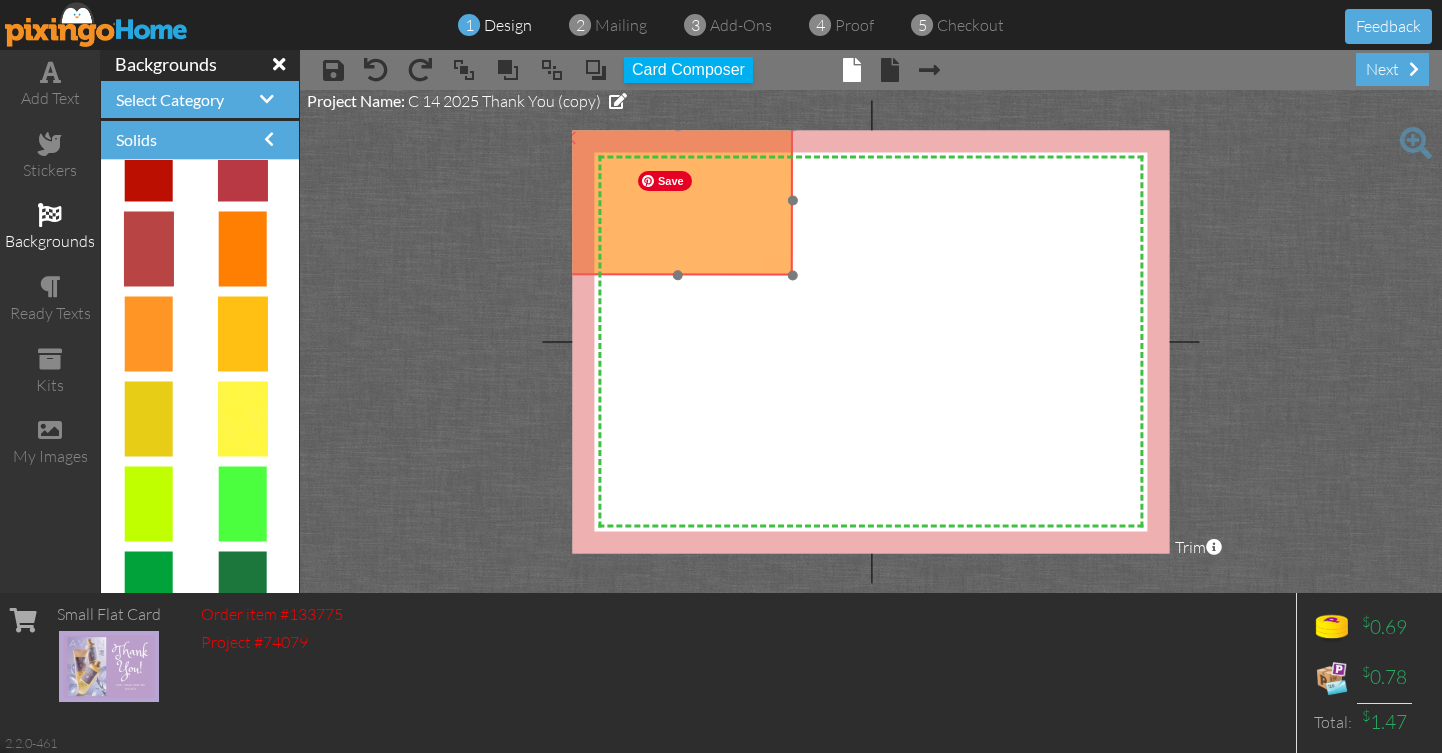 drag, startPoint x: 920, startPoint y: 346, endPoint x: 717, endPoint y: 222, distance: 237.87602 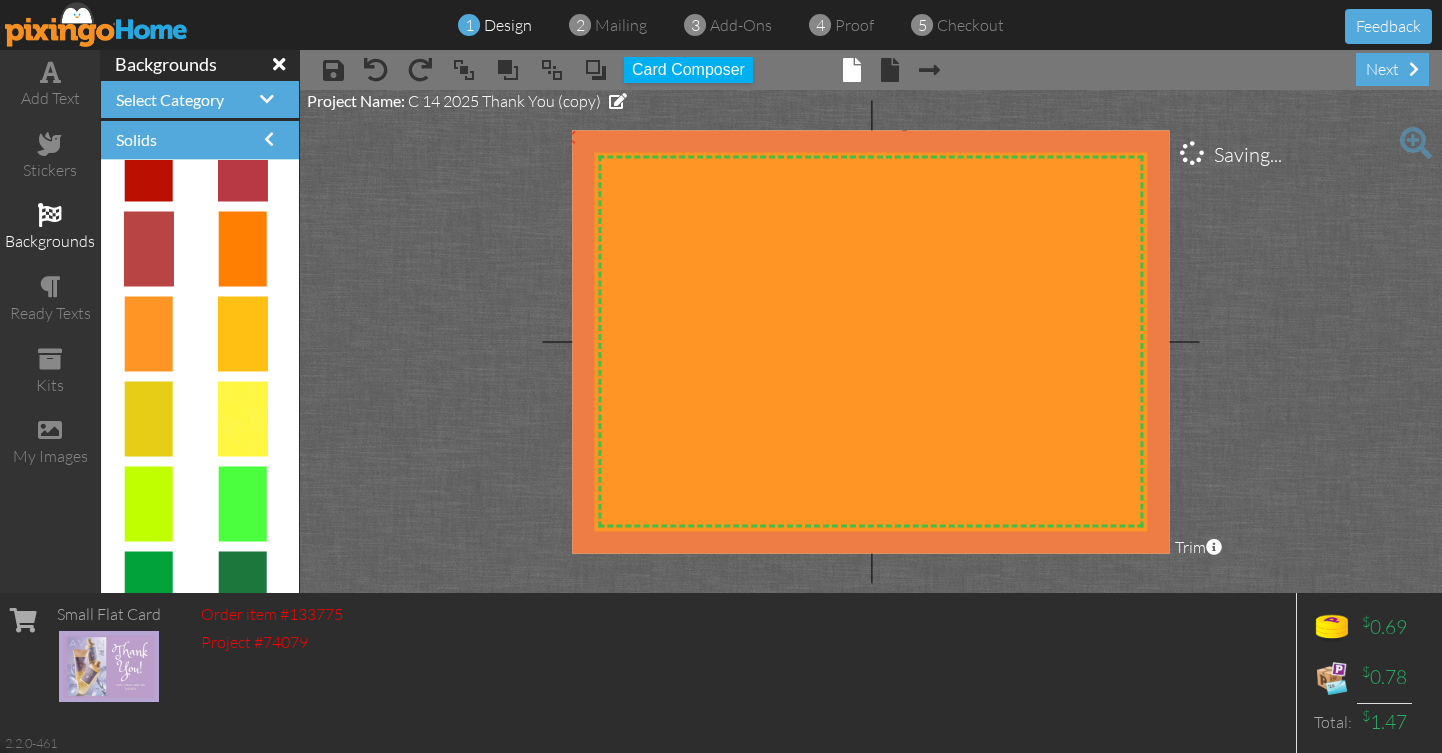 drag, startPoint x: 789, startPoint y: 272, endPoint x: 1245, endPoint y: 653, distance: 594.21967 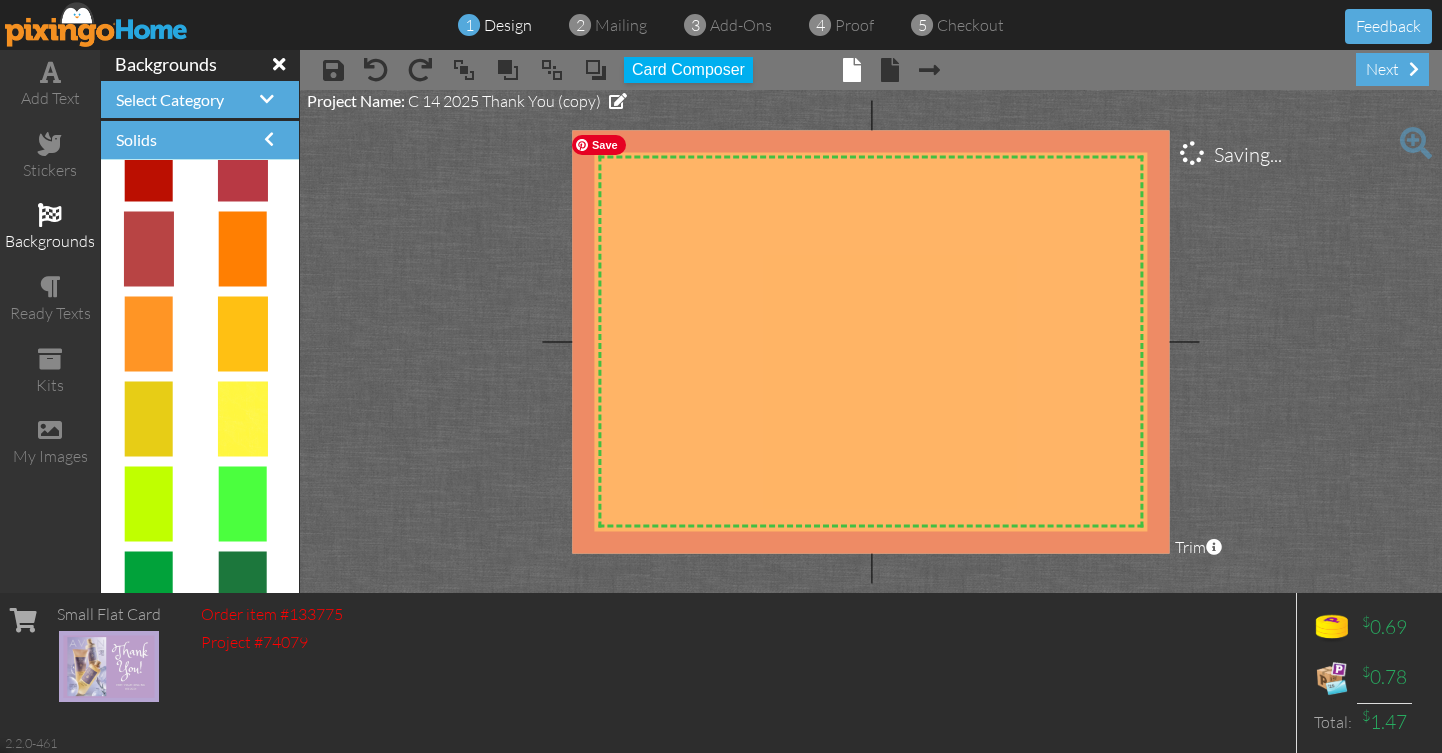 drag, startPoint x: 936, startPoint y: 249, endPoint x: 923, endPoint y: 244, distance: 13.928389 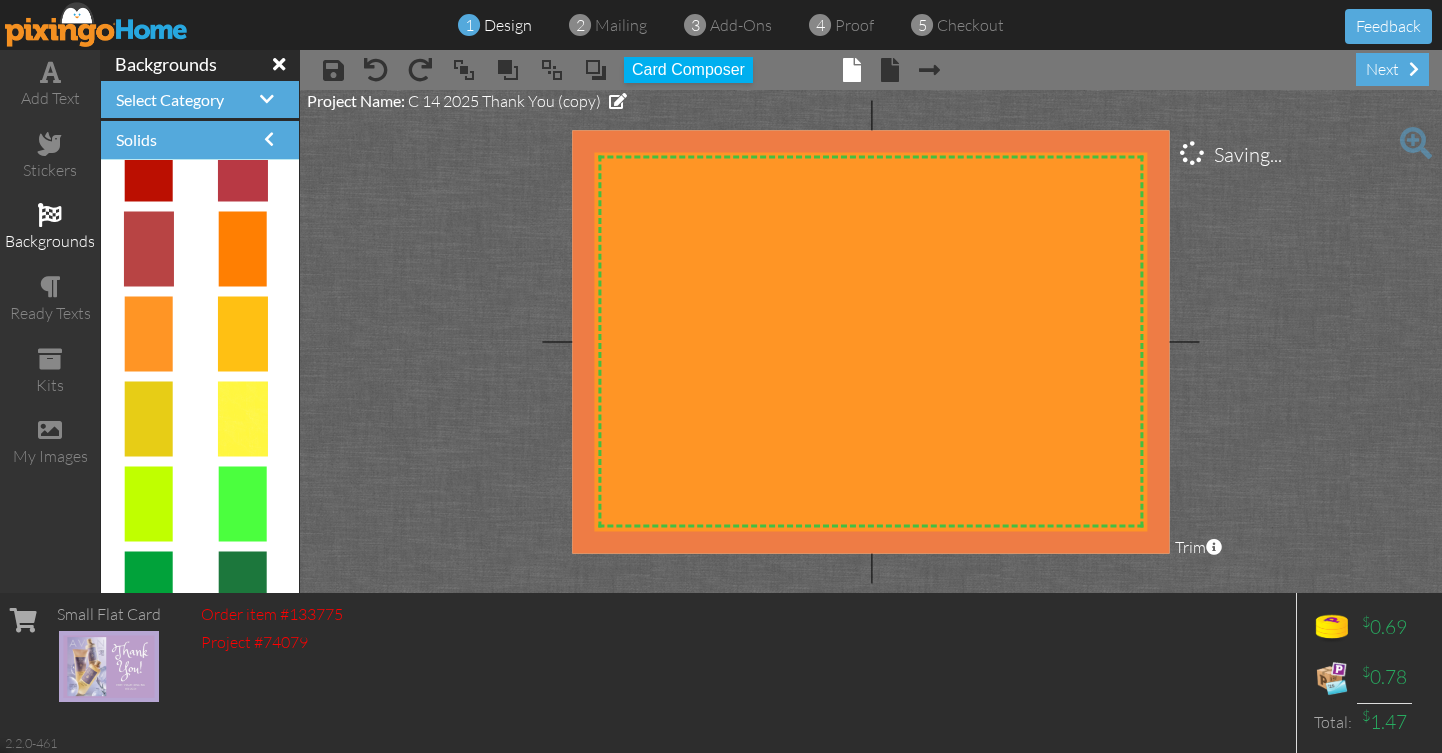 click on "Small Flat Card
Order item #133775
Project #74079
$ 0.69
$ 0.78
Total:
$ 1.47
2.2.0-461" 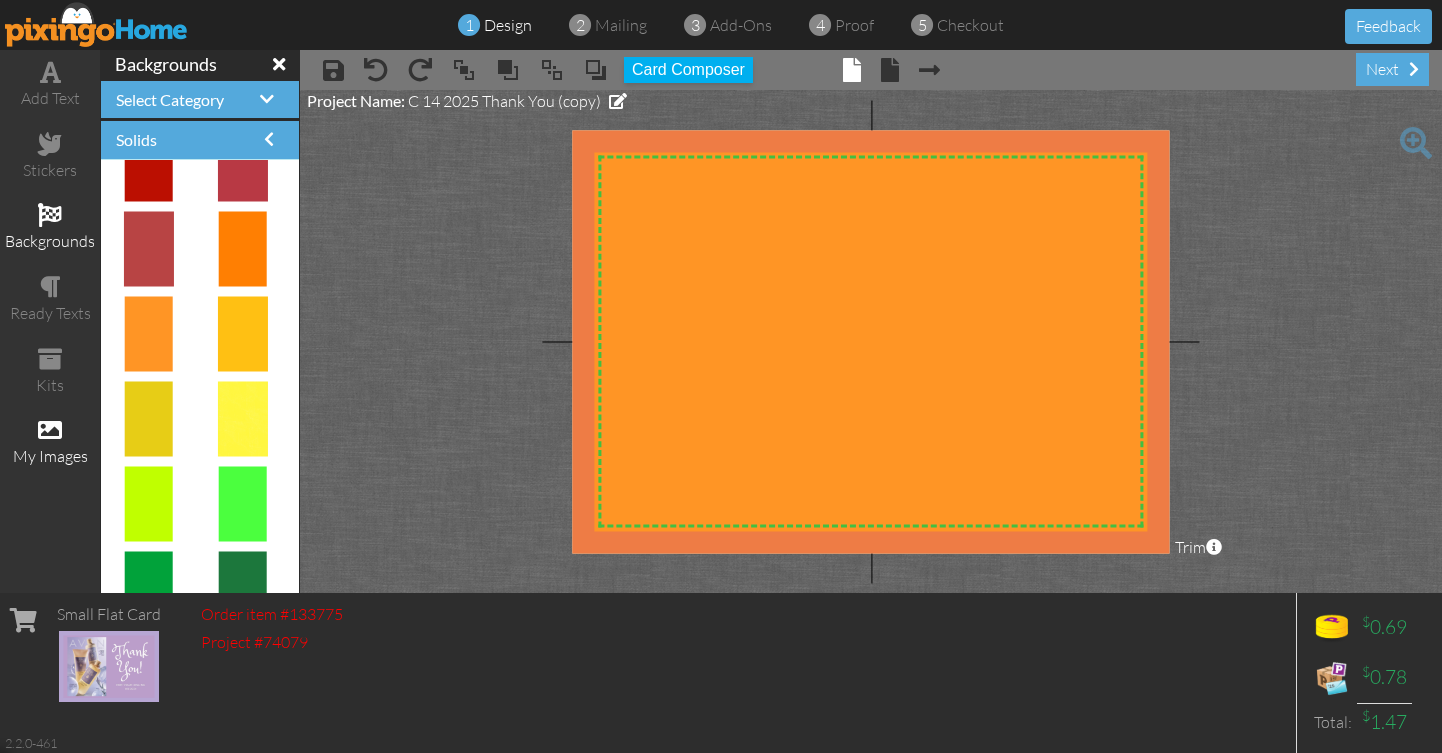 click at bounding box center [50, 430] 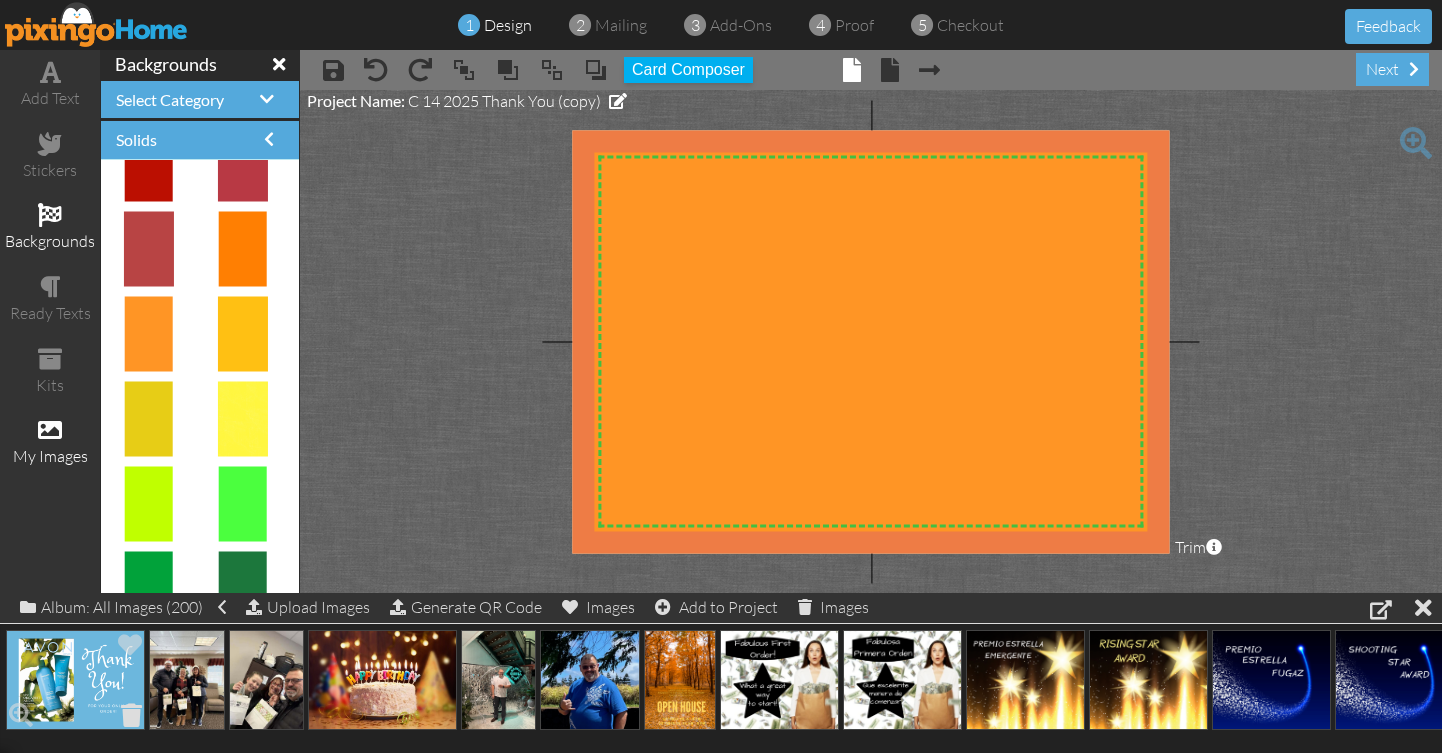 click 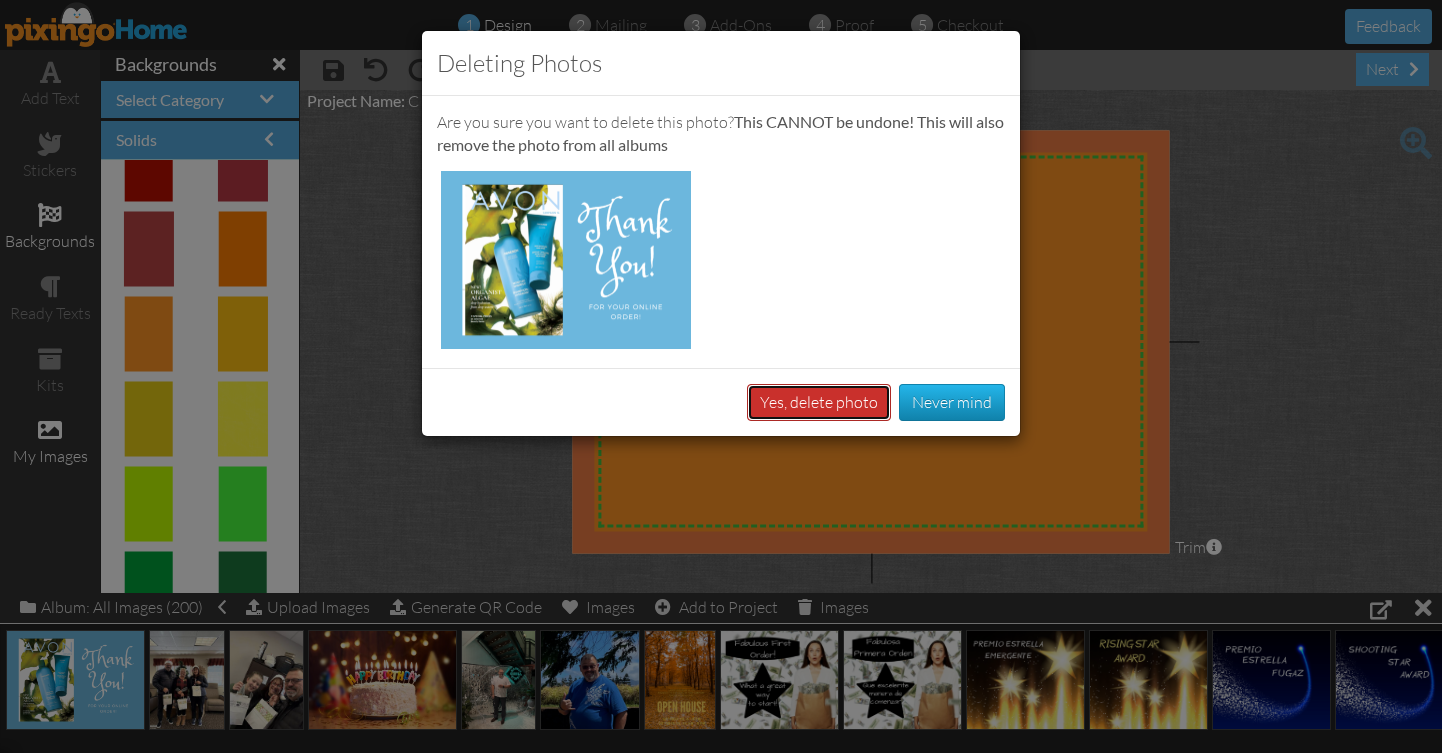 click on "Yes, delete photo" at bounding box center (819, 402) 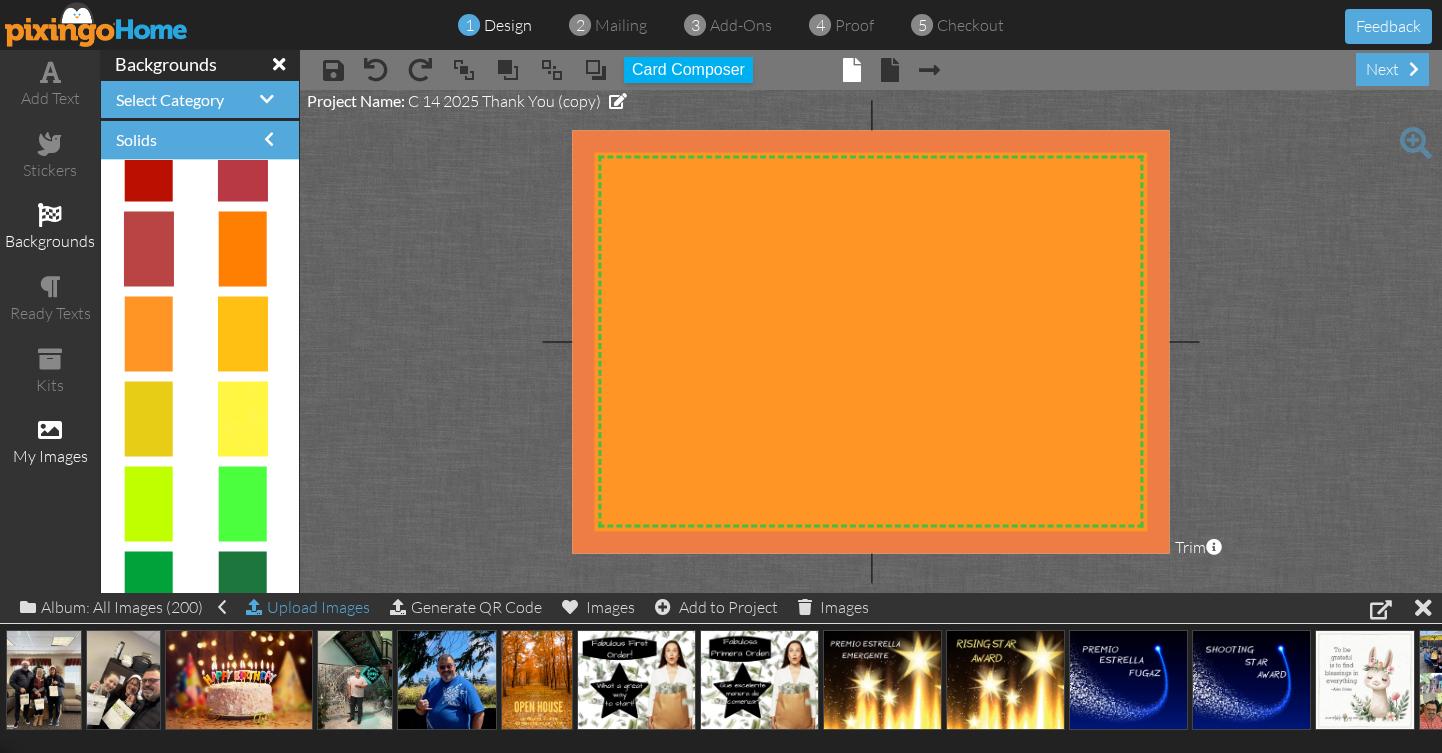 click on "Upload Images" 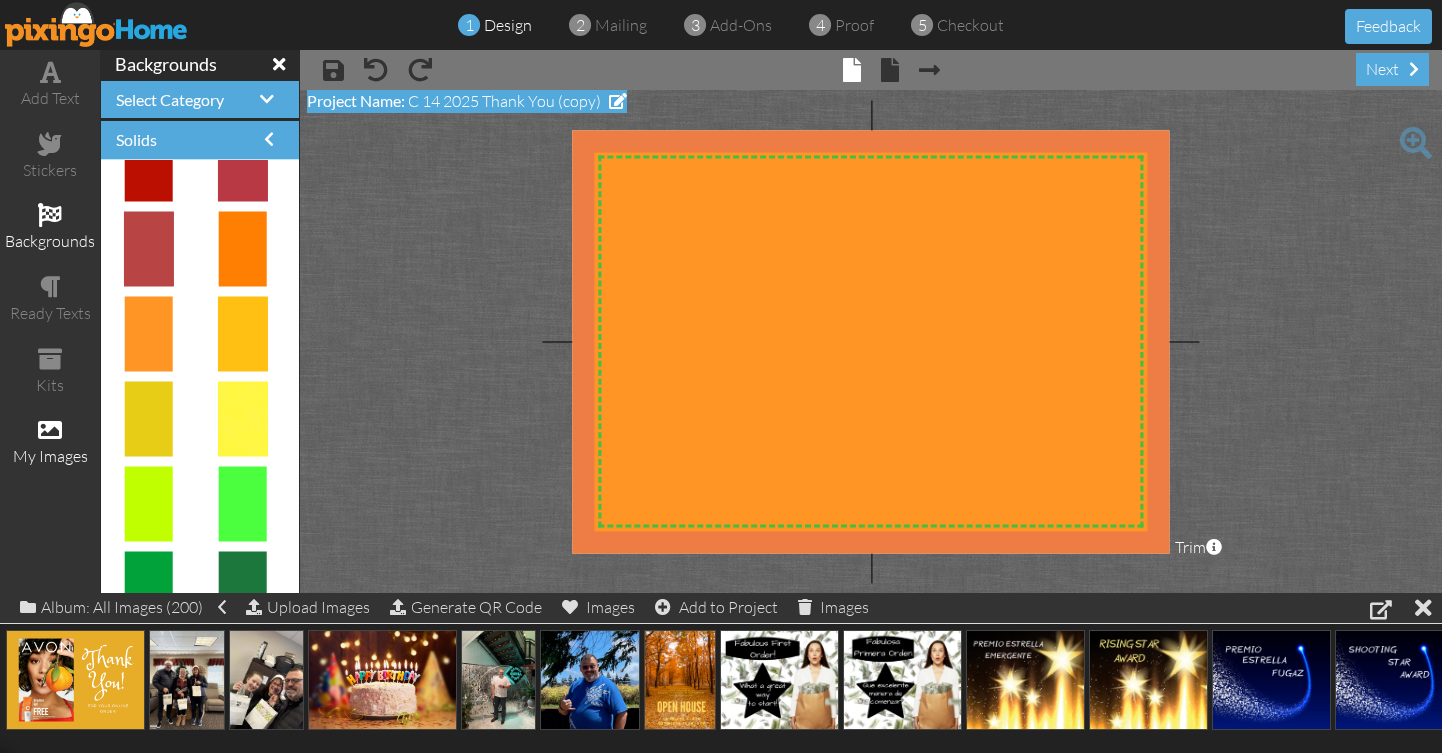 click on "Project Name:
C 14 2025 Thank You (copy)" at bounding box center [467, 101] 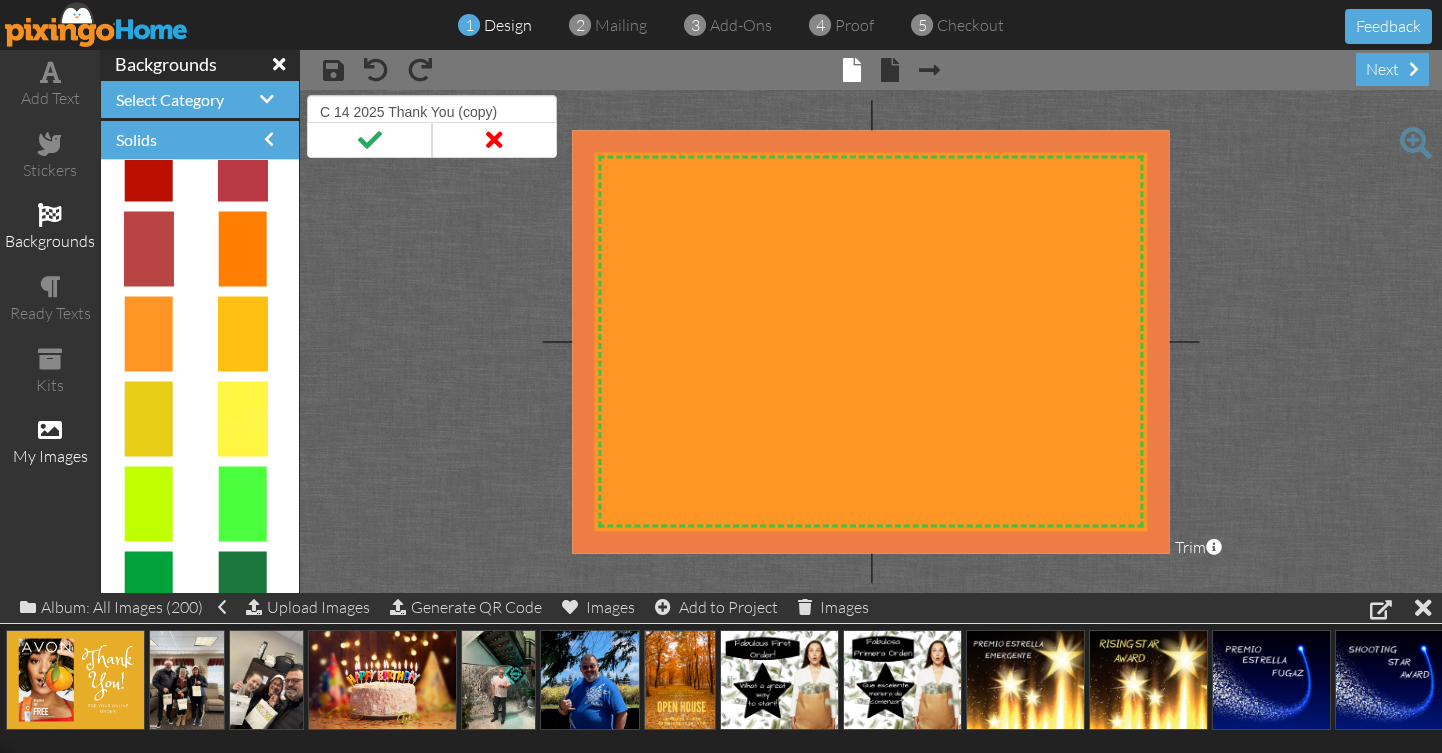 click on "C 14 2025 Thank You (copy)" at bounding box center [432, 112] 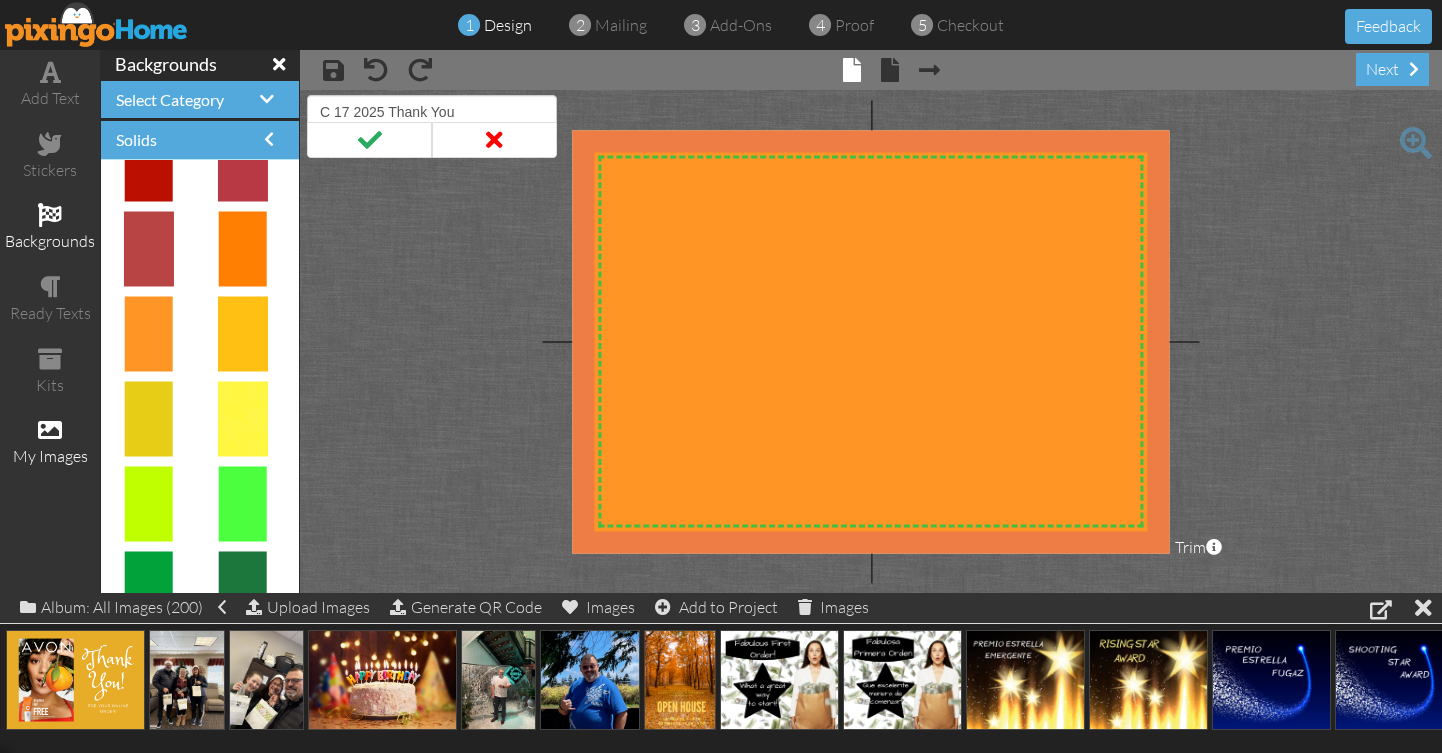 type on "C 17 2025 Thank You" 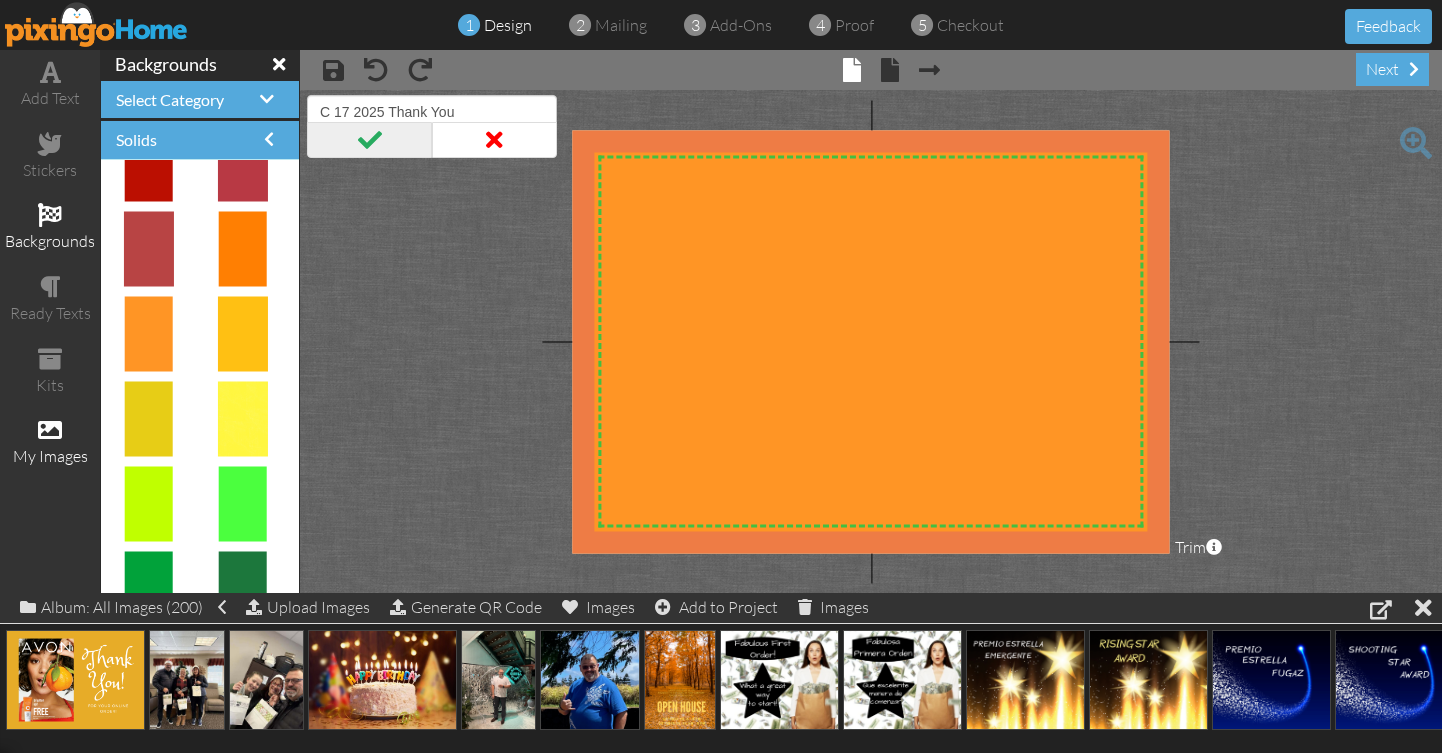 click at bounding box center [369, 140] 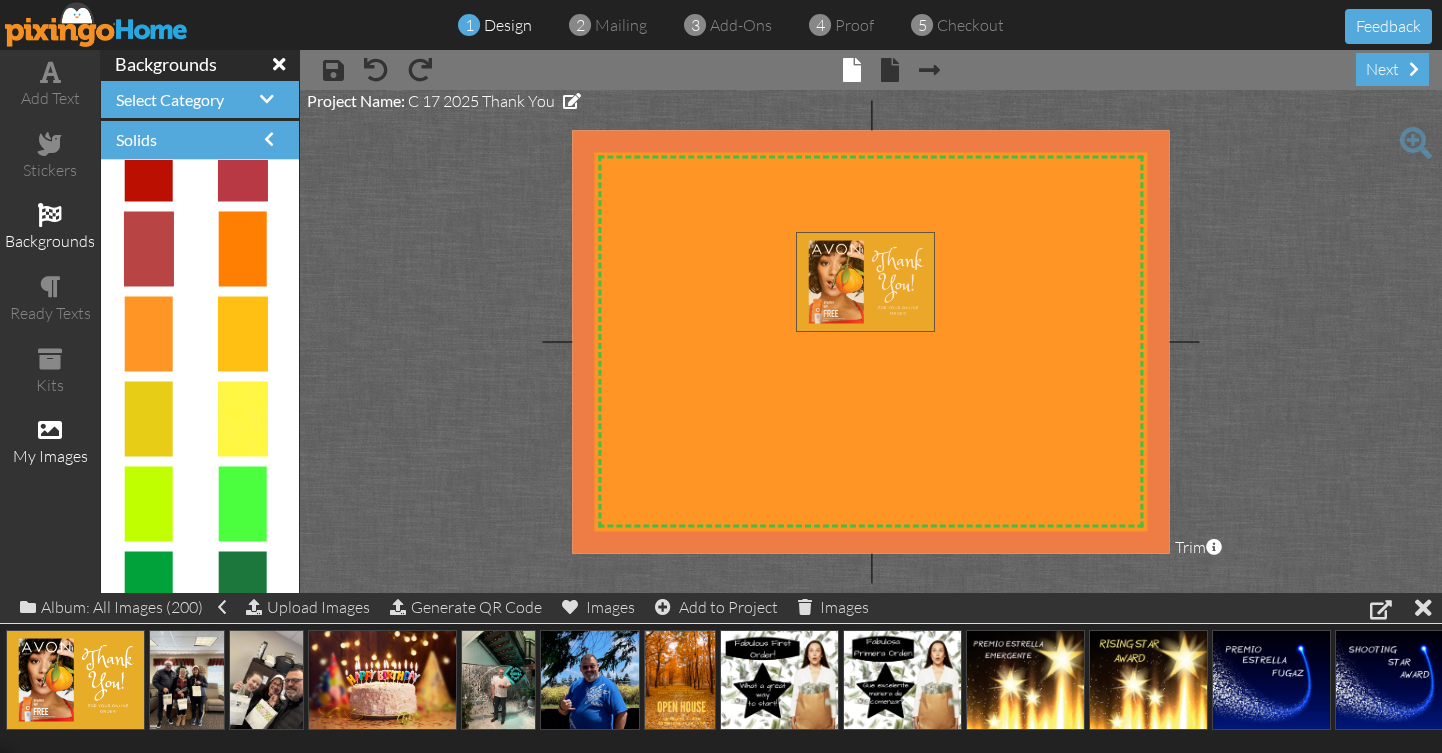 drag, startPoint x: 75, startPoint y: 678, endPoint x: 862, endPoint y: 282, distance: 881.0136 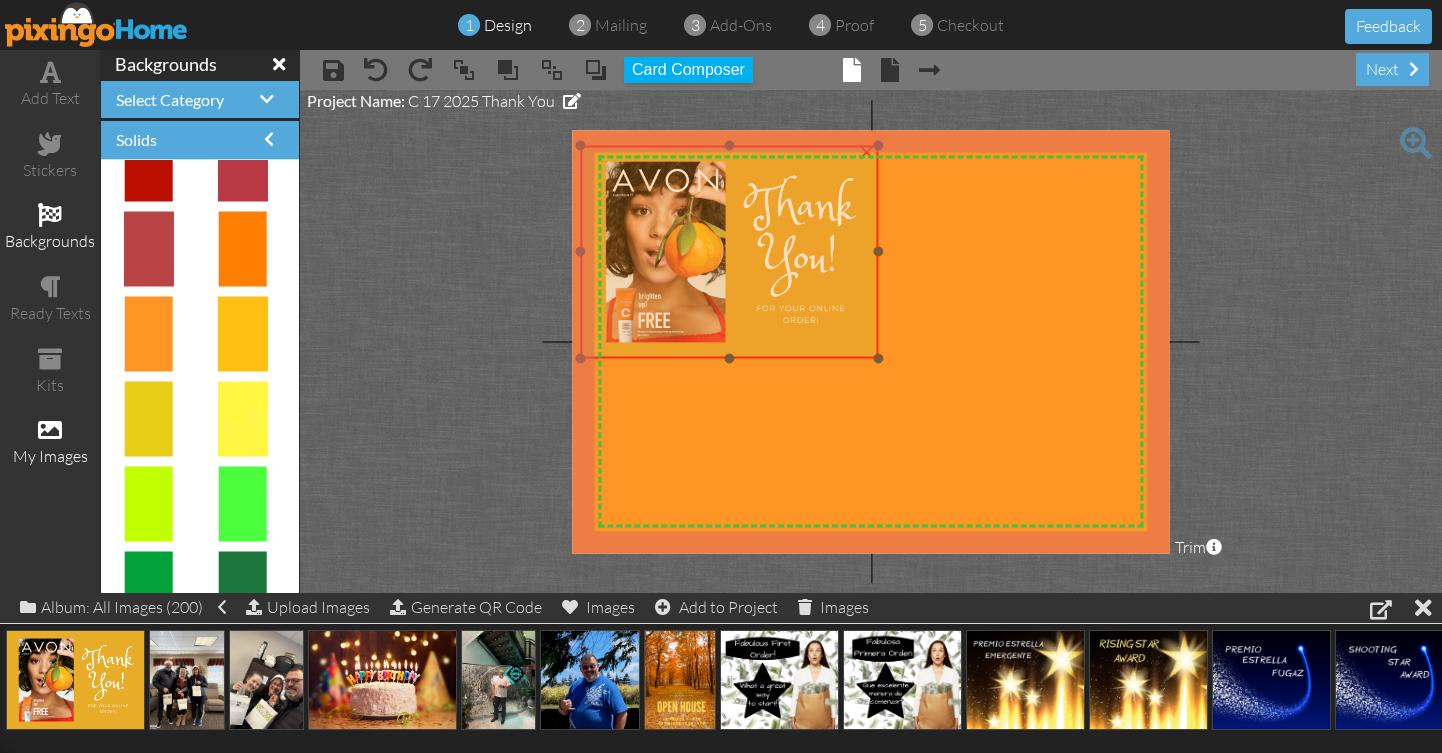 drag, startPoint x: 952, startPoint y: 364, endPoint x: 738, endPoint y: 277, distance: 231.00865 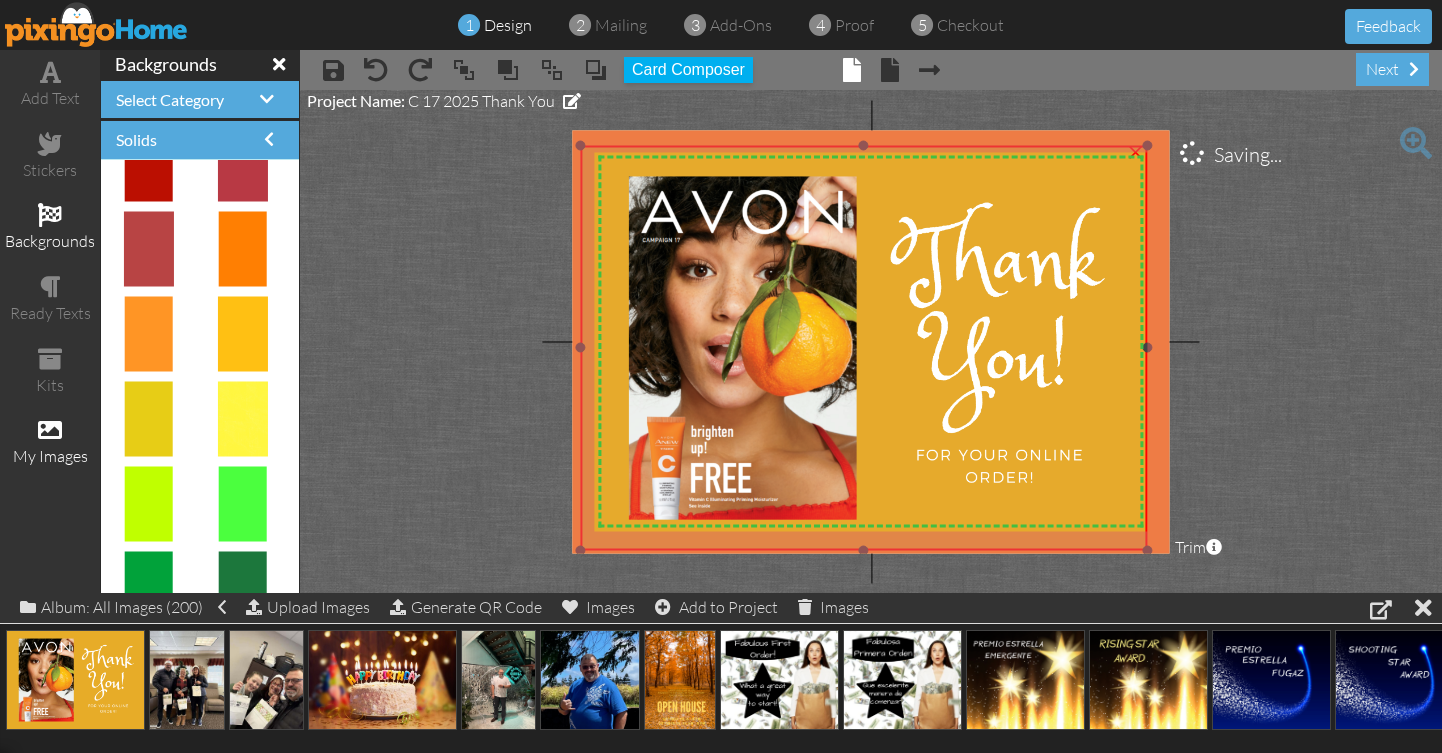 drag, startPoint x: 875, startPoint y: 354, endPoint x: 1225, endPoint y: 546, distance: 399.20422 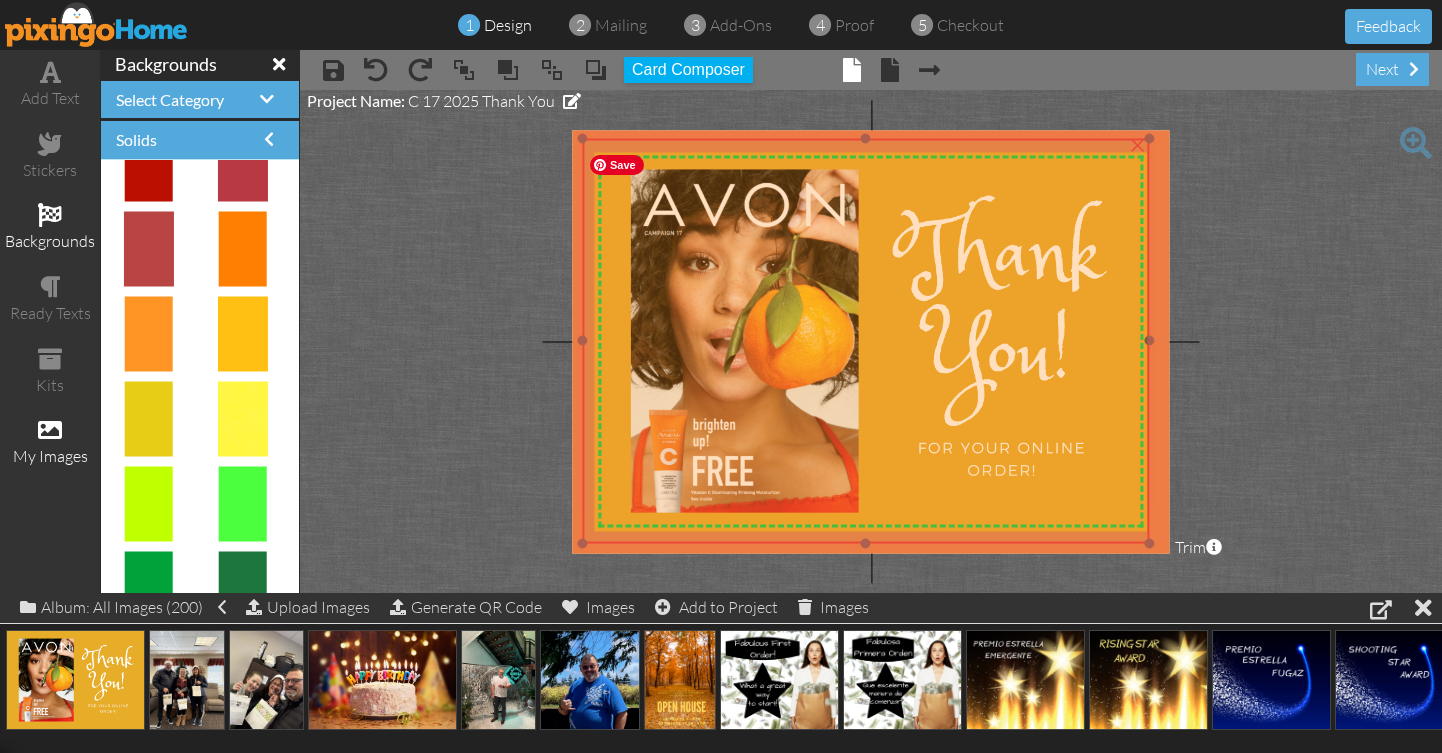 click at bounding box center [865, 340] 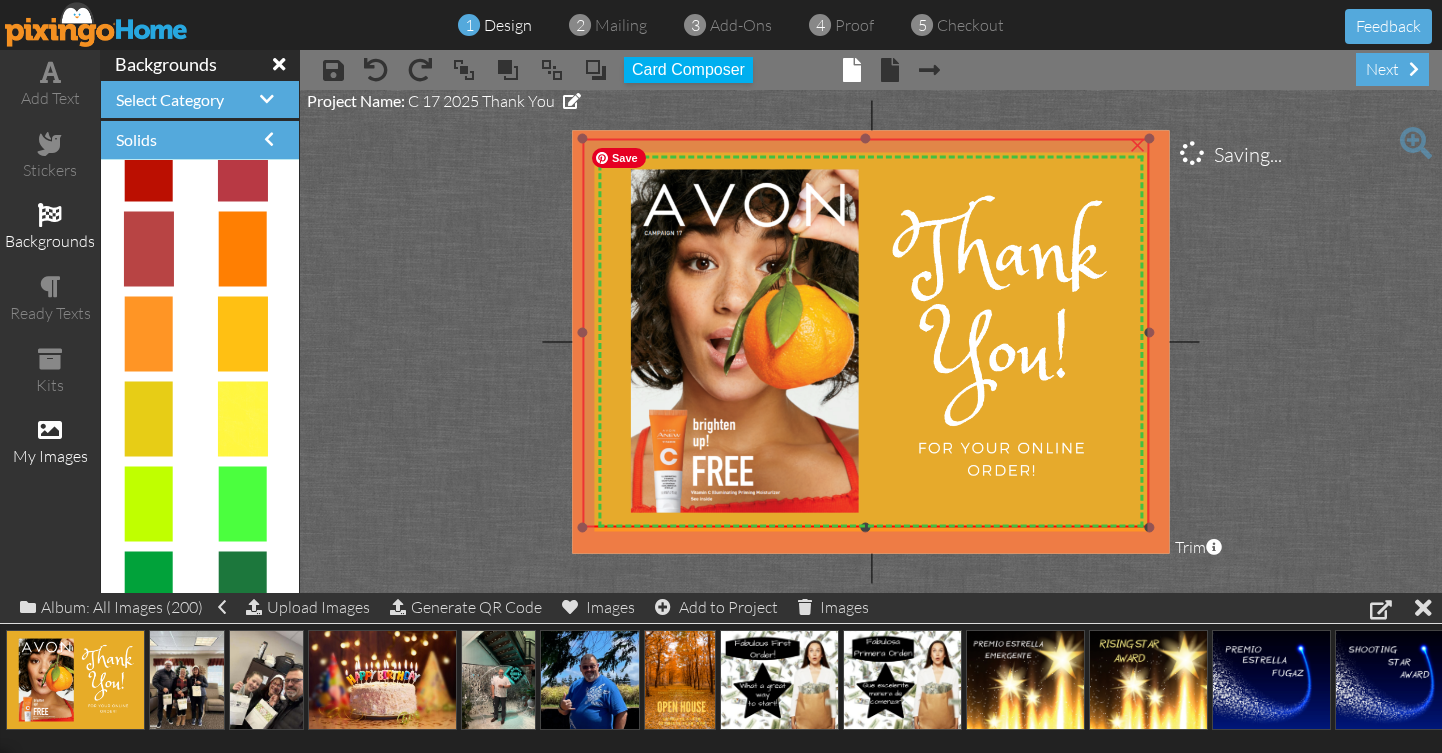 drag, startPoint x: 865, startPoint y: 541, endPoint x: 870, endPoint y: 525, distance: 16.763054 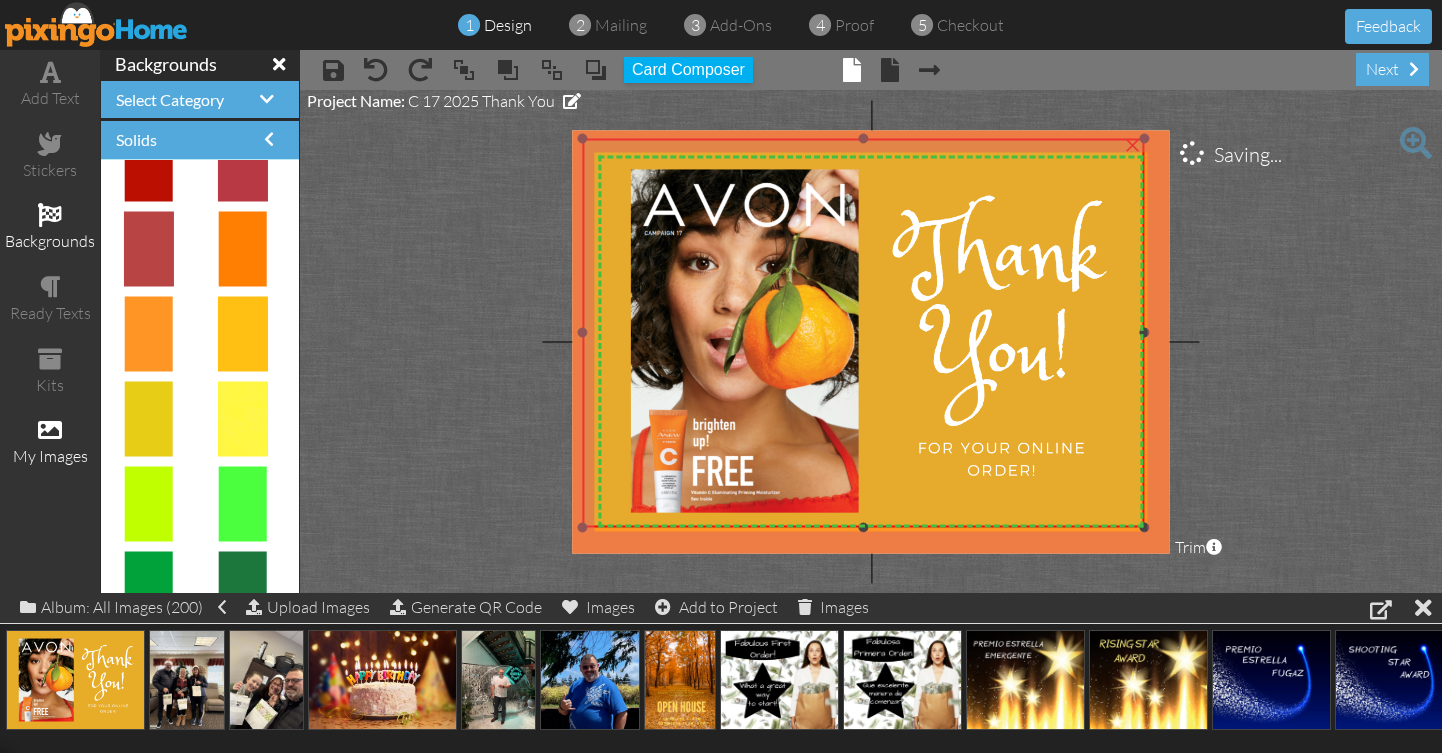 click at bounding box center [1144, 333] 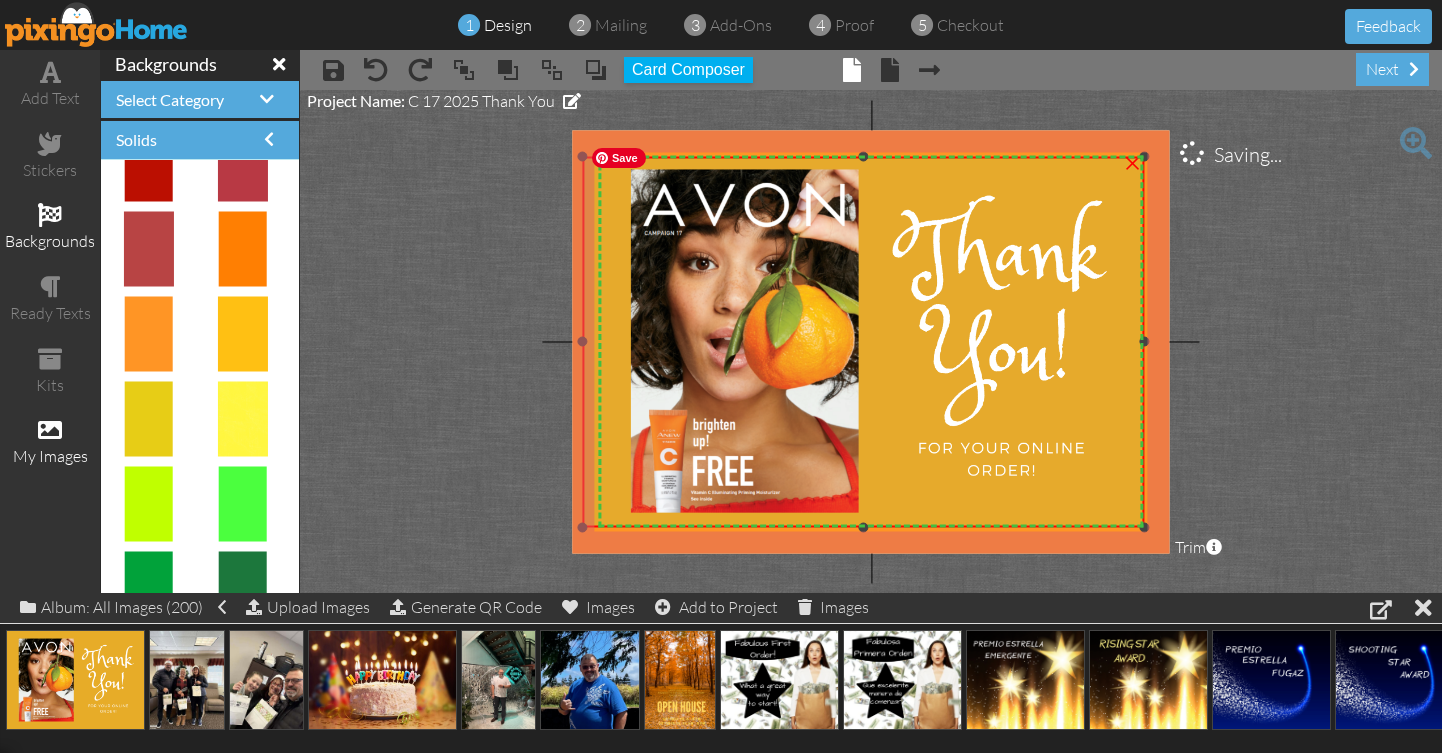 drag, startPoint x: 867, startPoint y: 138, endPoint x: 870, endPoint y: 156, distance: 18.248287 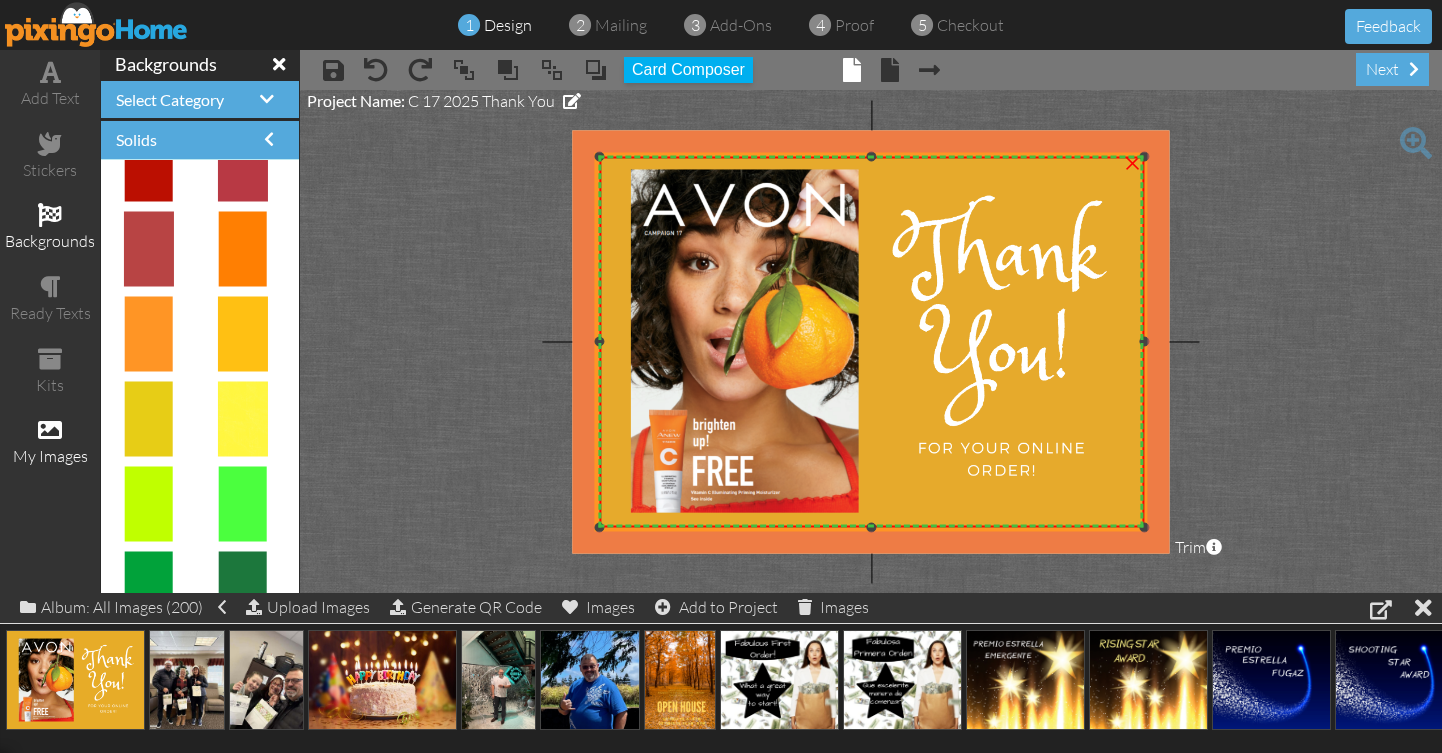 drag, startPoint x: 580, startPoint y: 340, endPoint x: 595, endPoint y: 343, distance: 15.297058 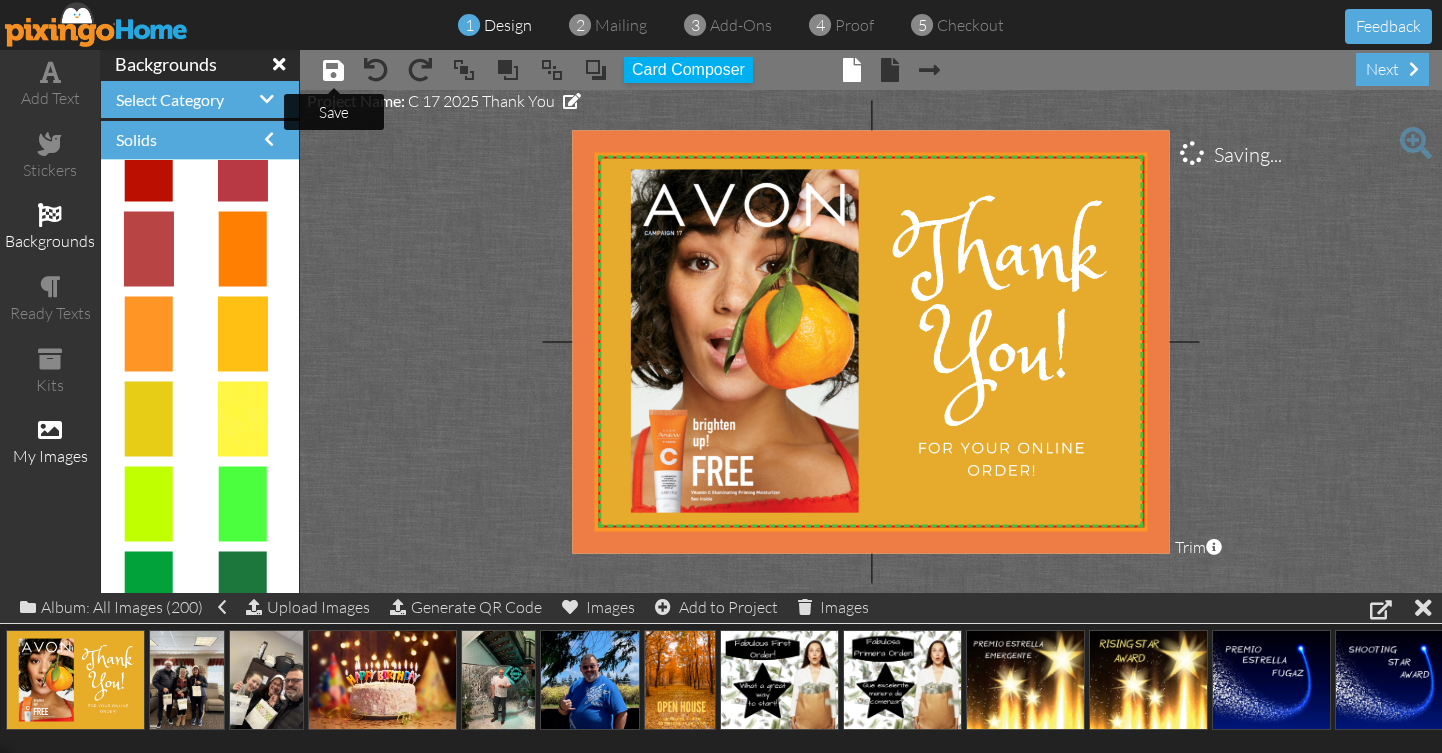 click at bounding box center [333, 70] 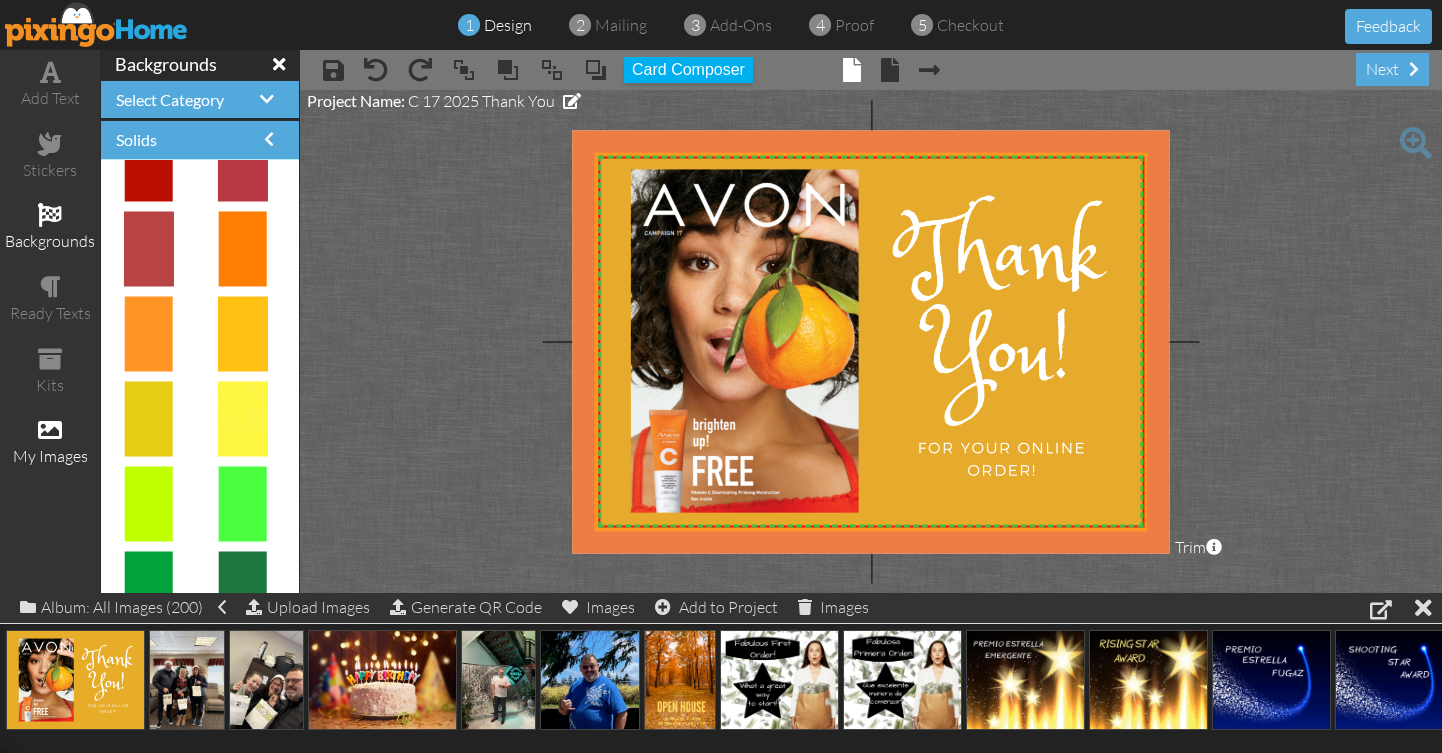 click on "X X X X X X X X X X X X X X X X X X X X X X X X X X X X X X X X X X X X X X X X X X X X X X X X X X X X X X X X X X X X X X X X X X X X X X X X X X X X X X X X X X X X X X X X X X X X X X X X × × × ×
Project Name:
C 17 2025 Thank You
Trim
×
About the red and green reference lines
Area inside the
green dashed line
represents a safe zone where all work will be visible on the final
print.
The
red trim zone   represents where the print
is expected to be cut.
Canvas wraps have a 1" wrap on the sides." at bounding box center (871, 341) 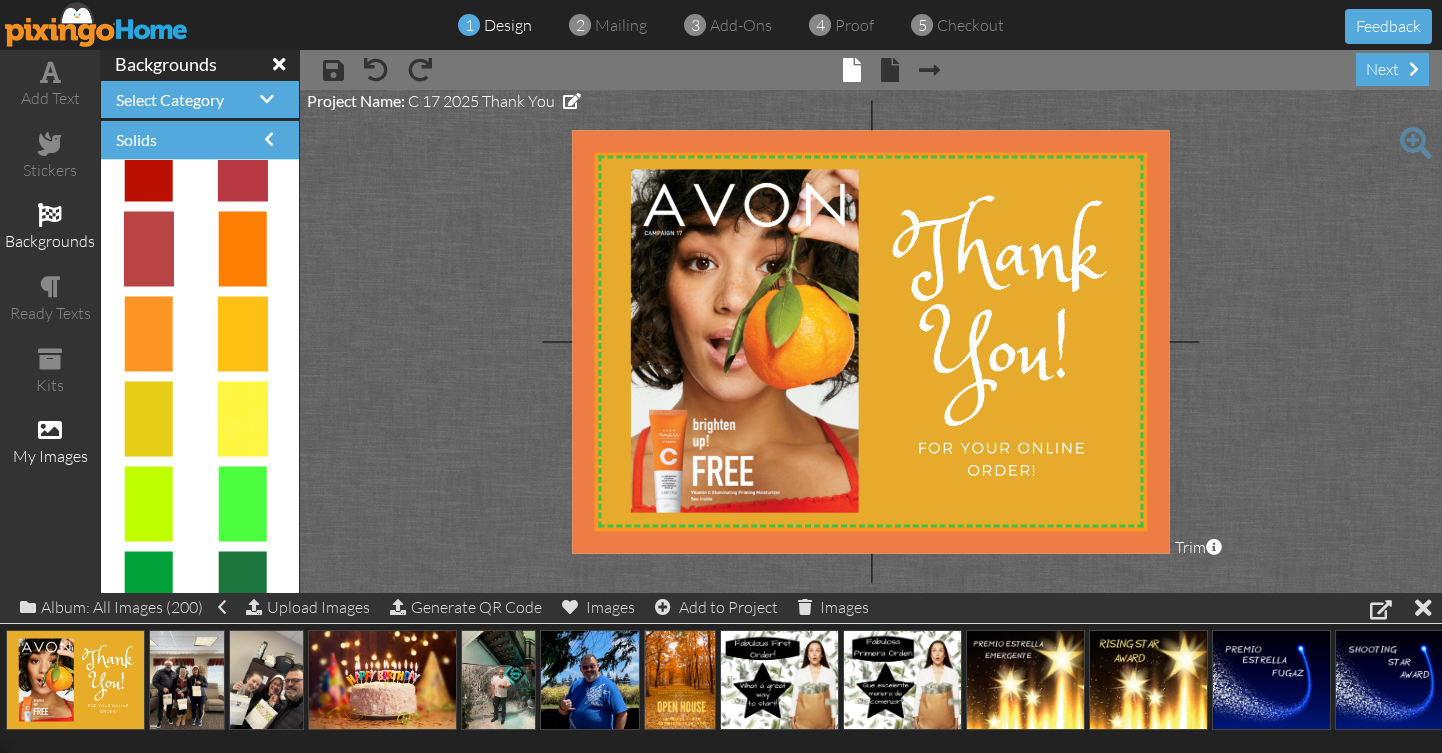 click at bounding box center [97, 24] 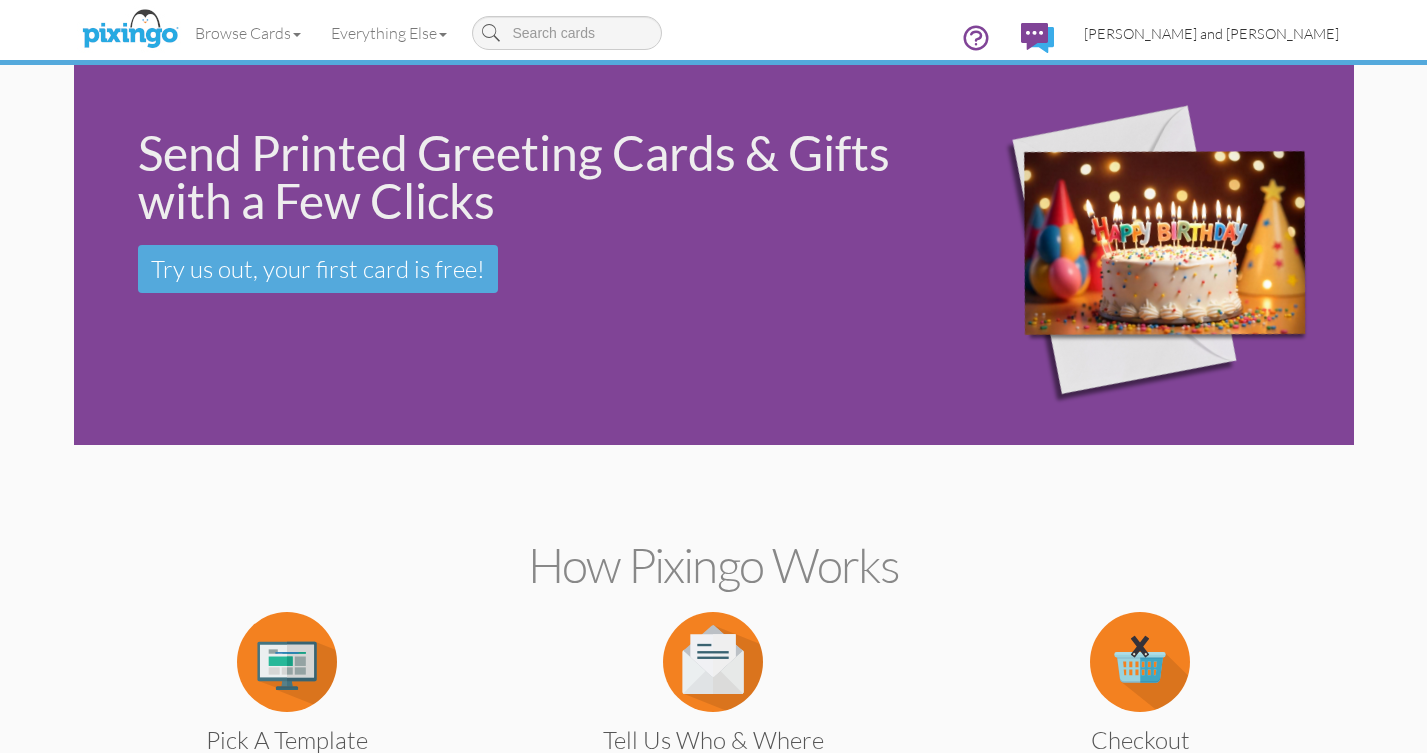 click on "[PERSON_NAME] and [PERSON_NAME]" at bounding box center (1211, 33) 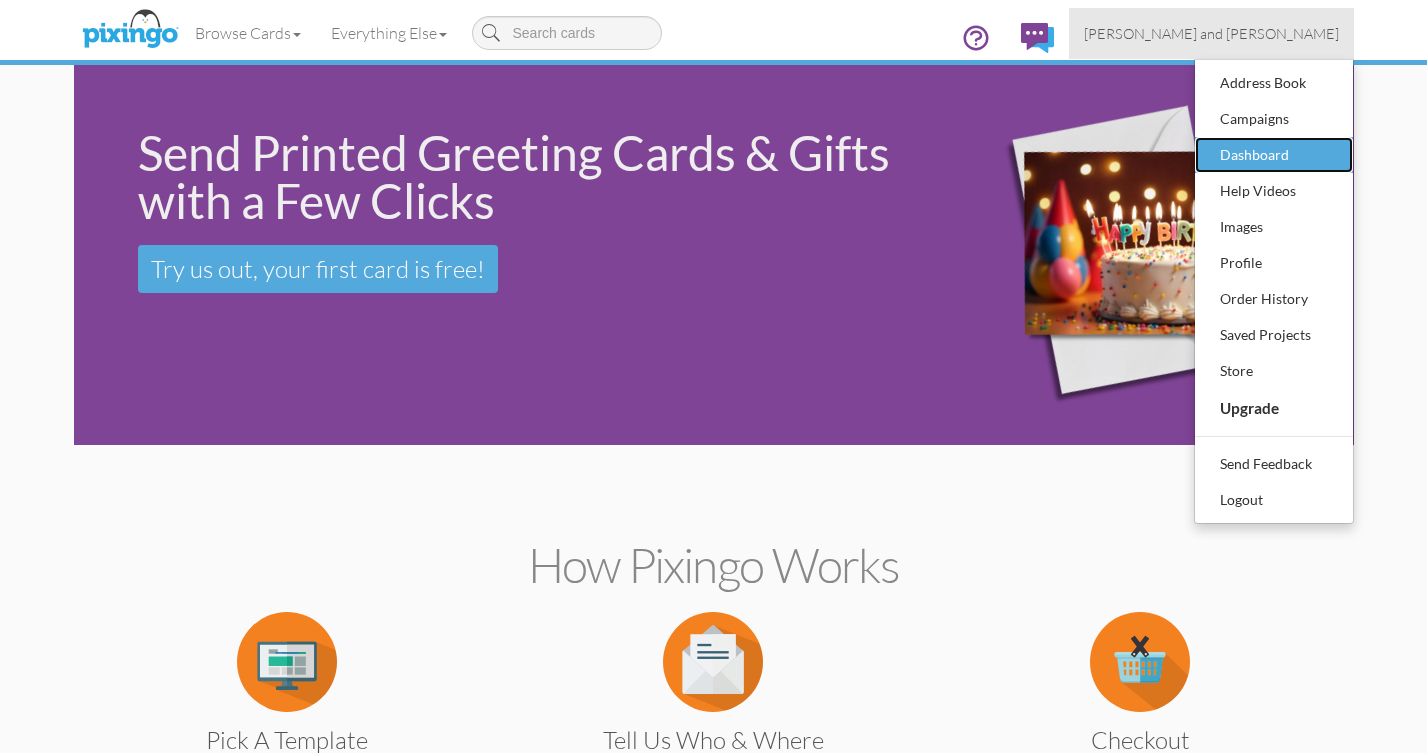 click on "Dashboard" at bounding box center (1274, 155) 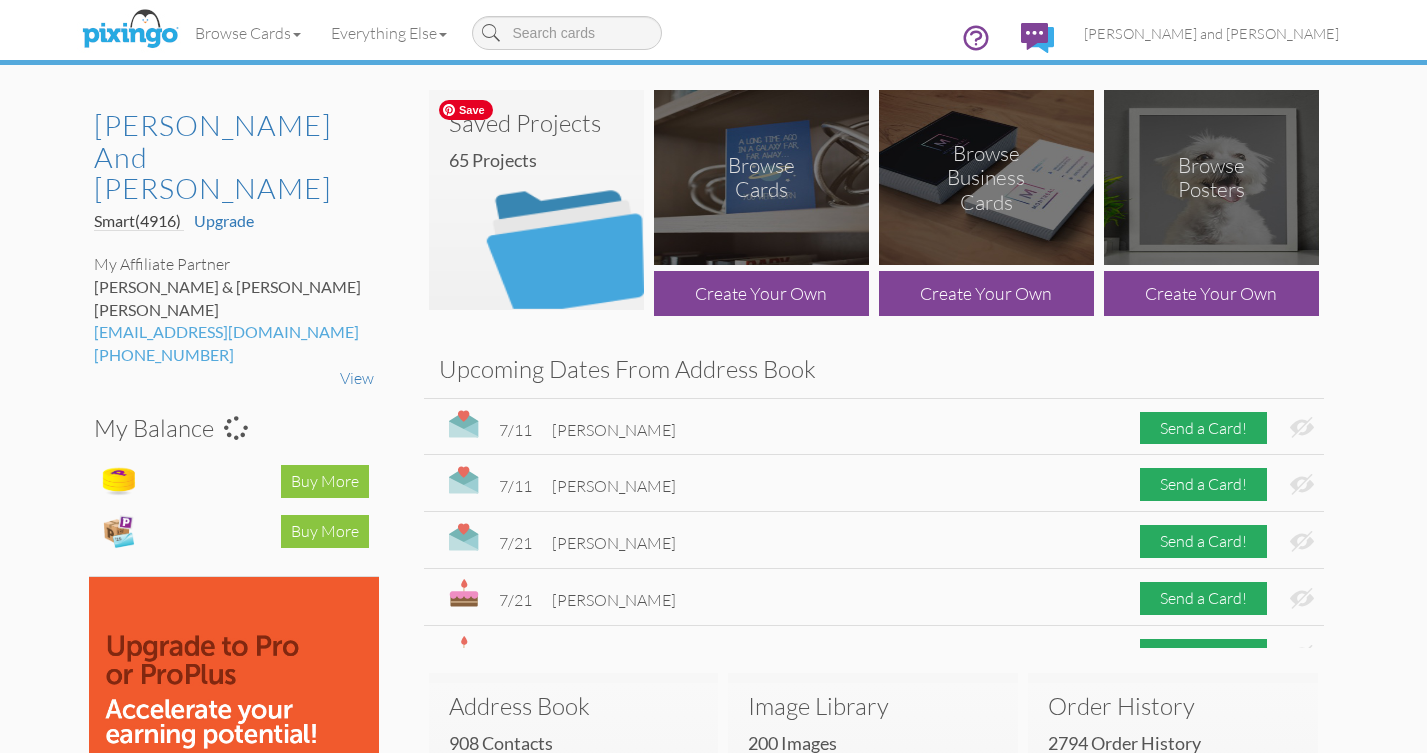 click at bounding box center [536, 200] 